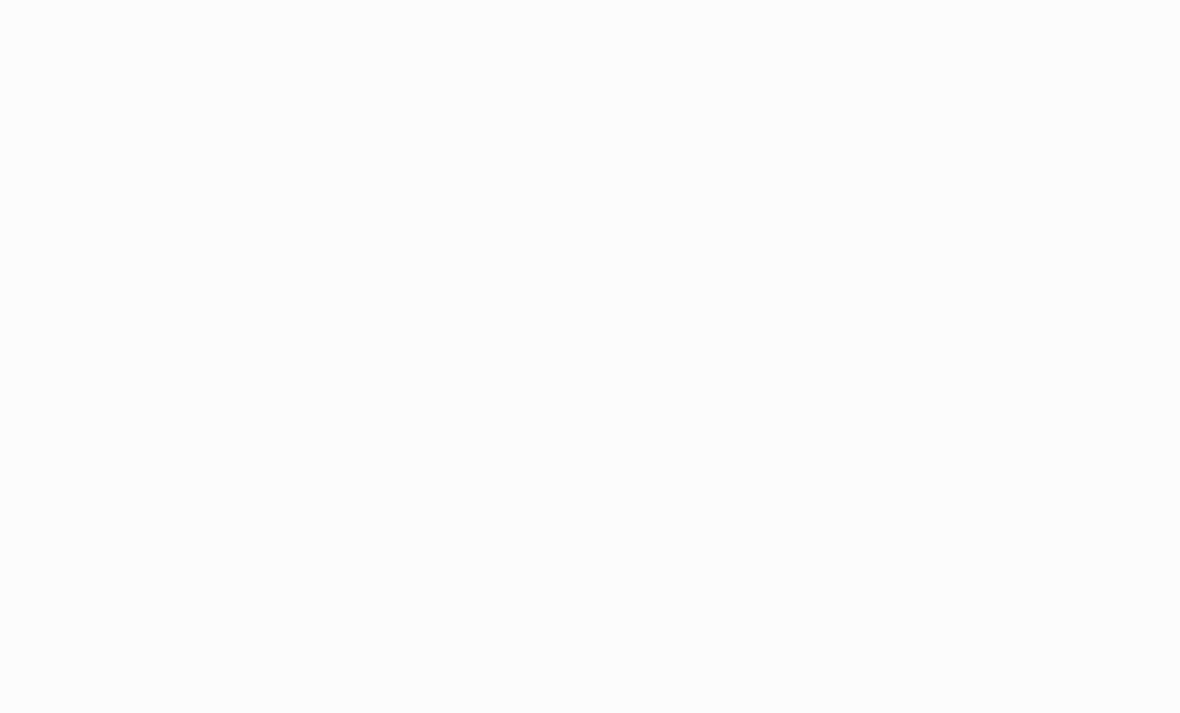 scroll, scrollTop: 0, scrollLeft: 0, axis: both 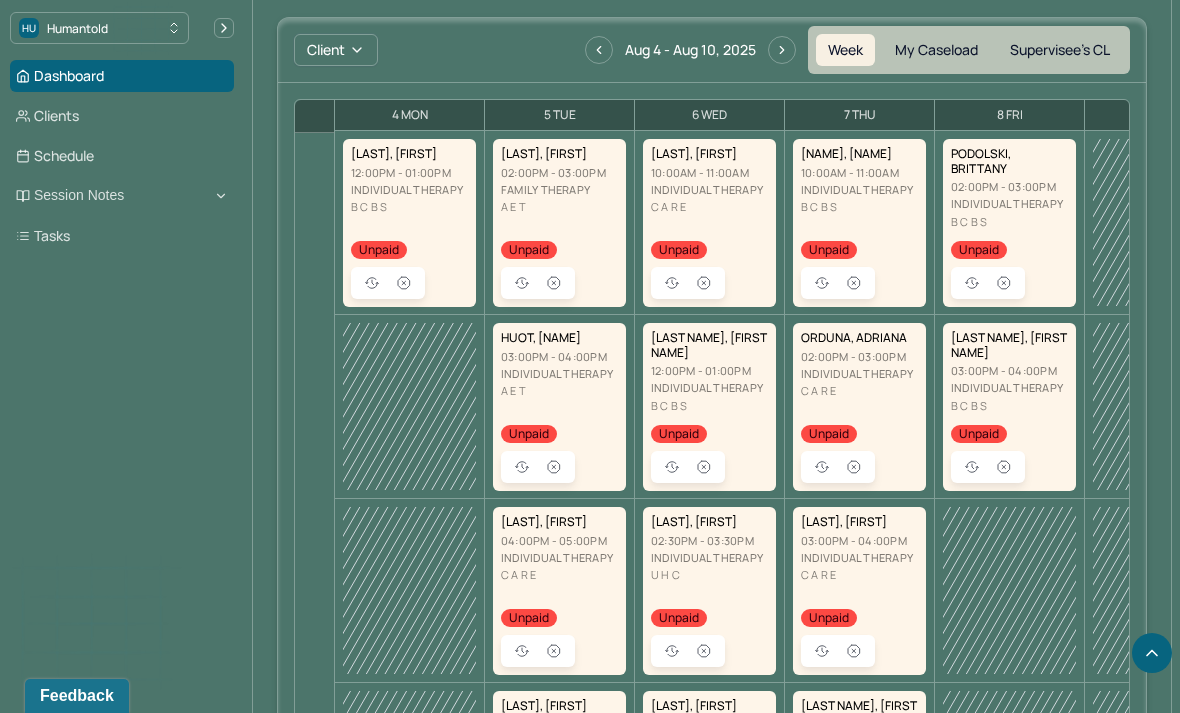 click at bounding box center (704, 467) 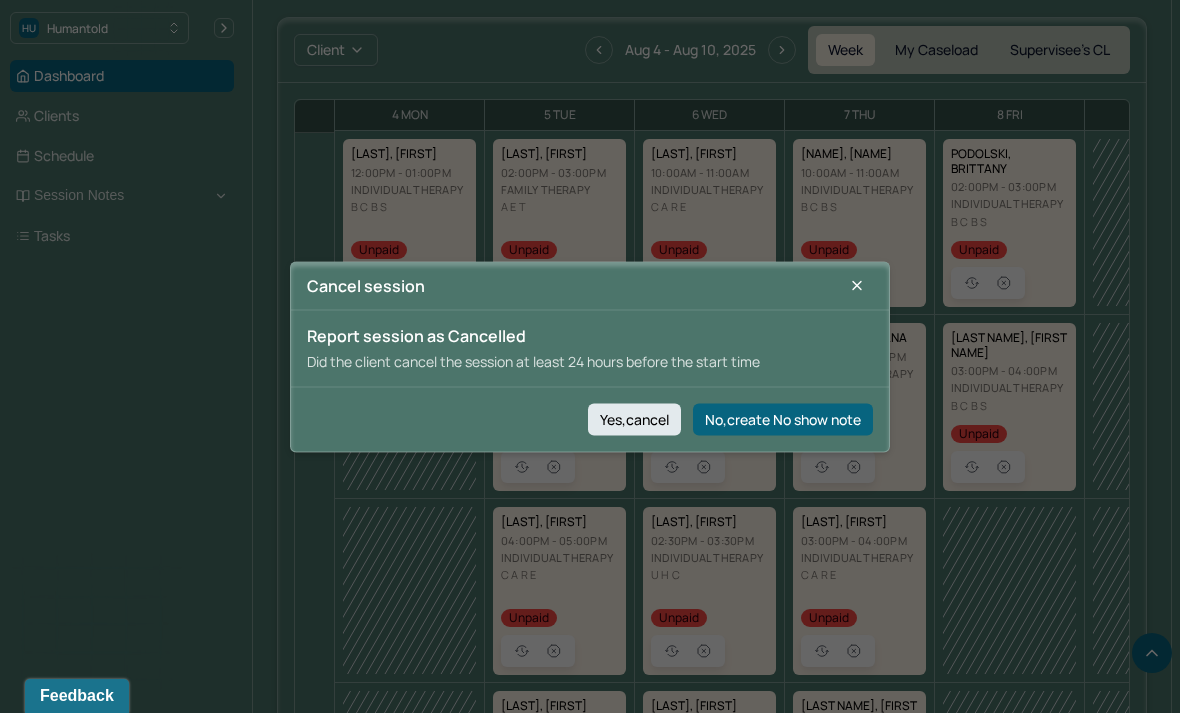 click on "Yes,cancel" at bounding box center [634, 419] 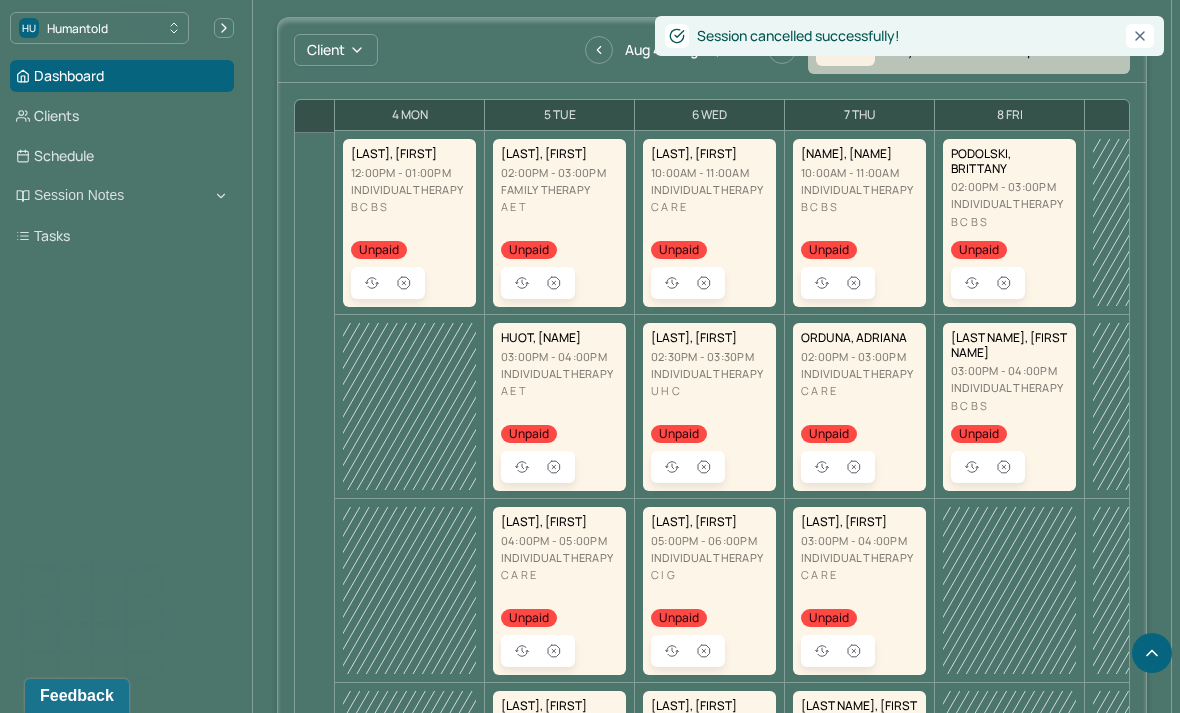 scroll, scrollTop: 0, scrollLeft: 0, axis: both 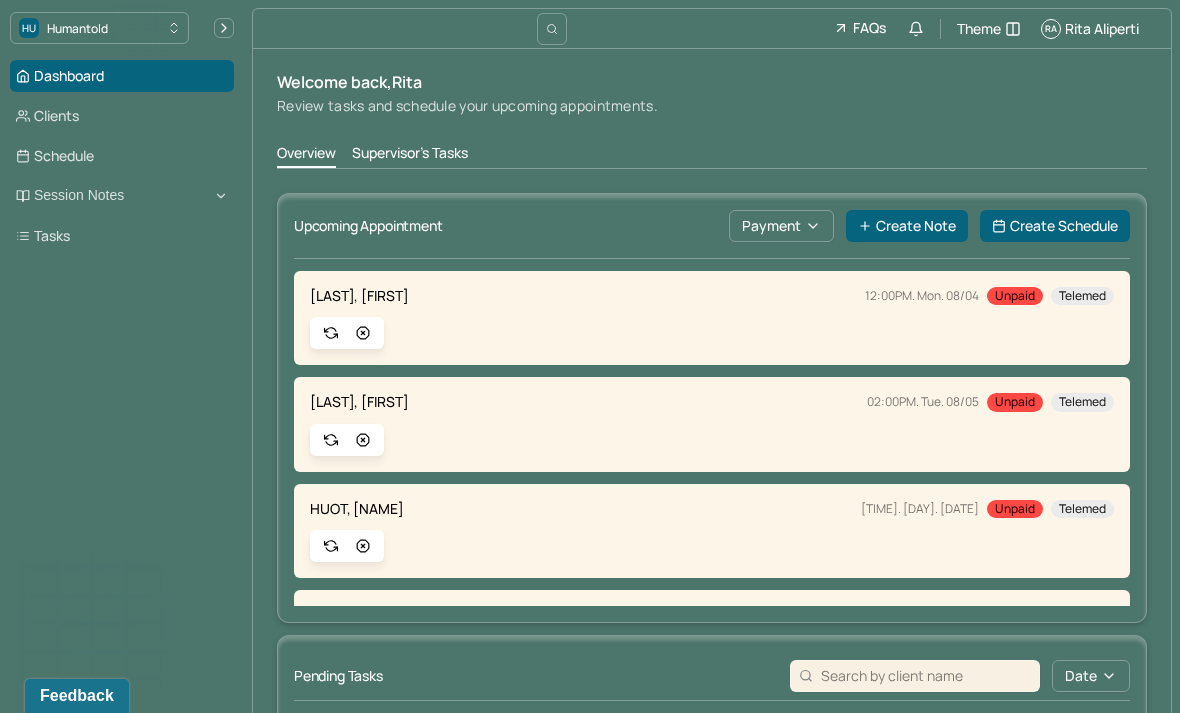 click on "Create Note" at bounding box center [907, 226] 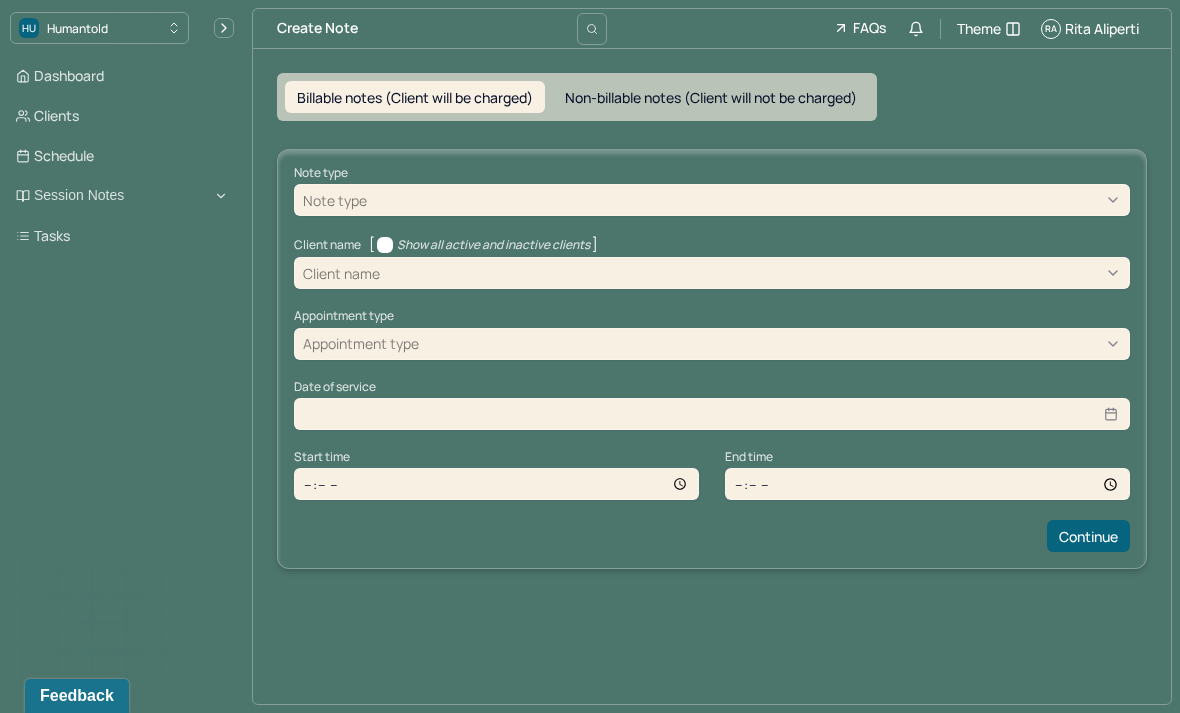 click on "Billable notes (Client will be charged) Non-billable notes (Client will not be charged) Note type Note type Client name [ Show all active and inactive clients ] Client name Appointment type Appointment type Date of service Start time End time Continue" at bounding box center [712, 321] 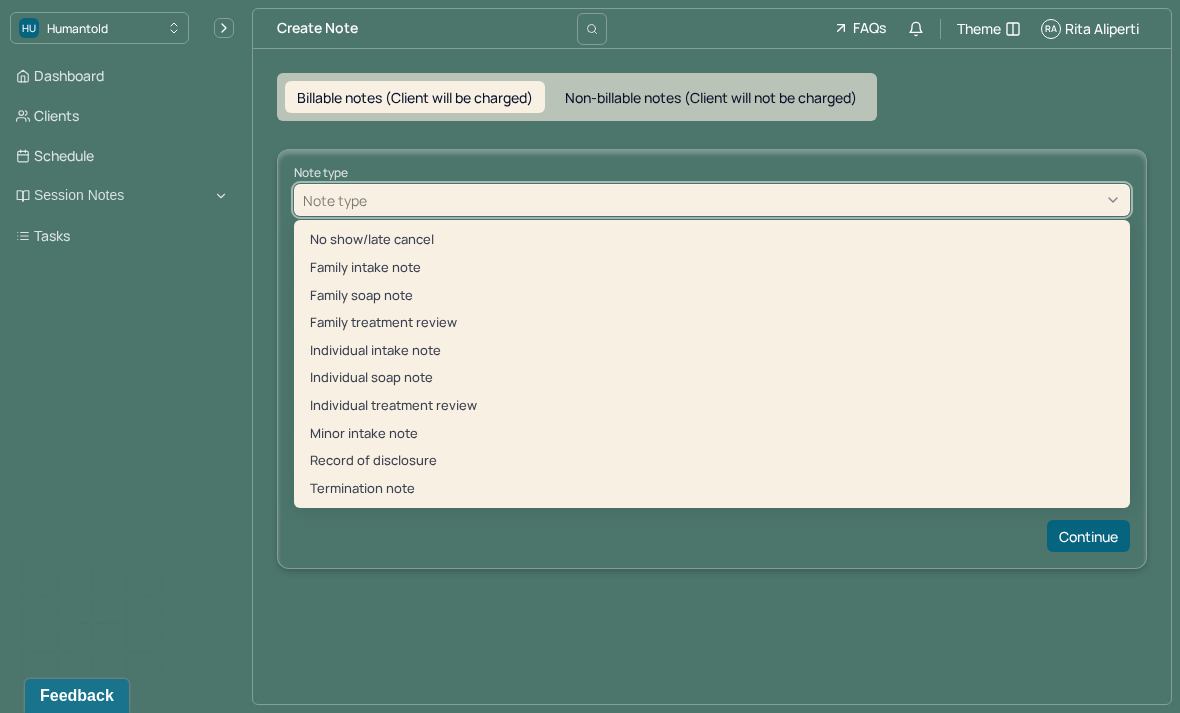 click on "Individual soap note" at bounding box center (712, 378) 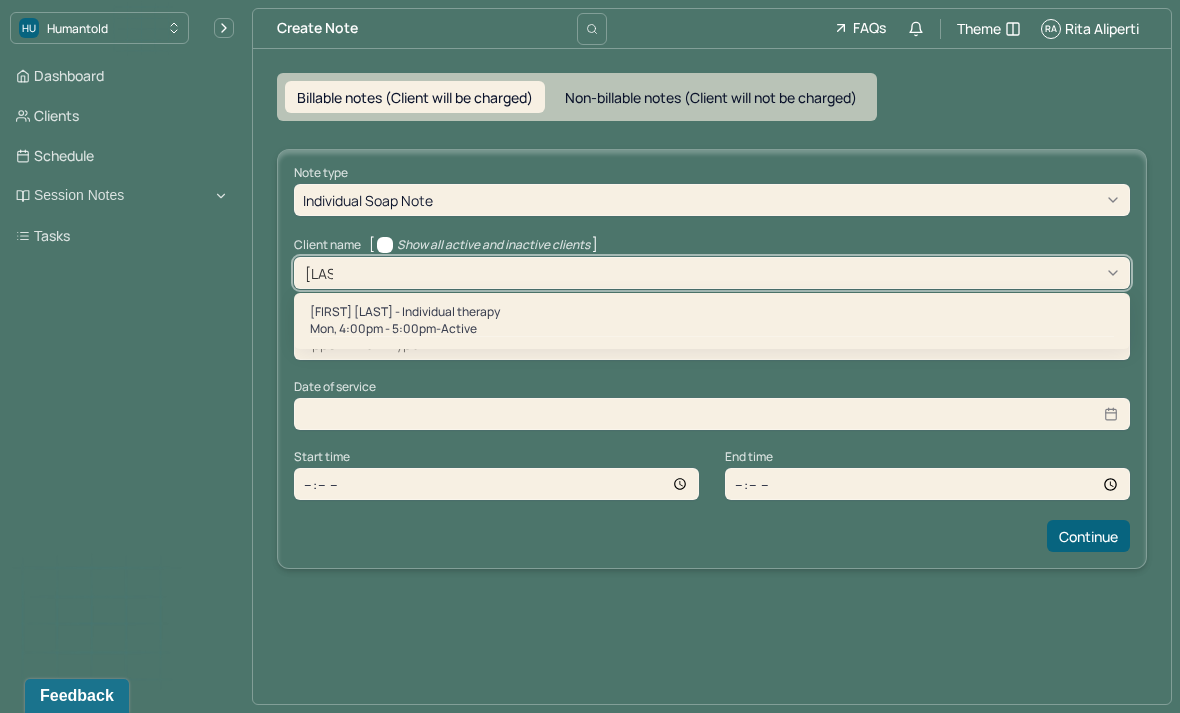click on "[FIRST] [LAST] - Individual therapy" at bounding box center (712, 312) 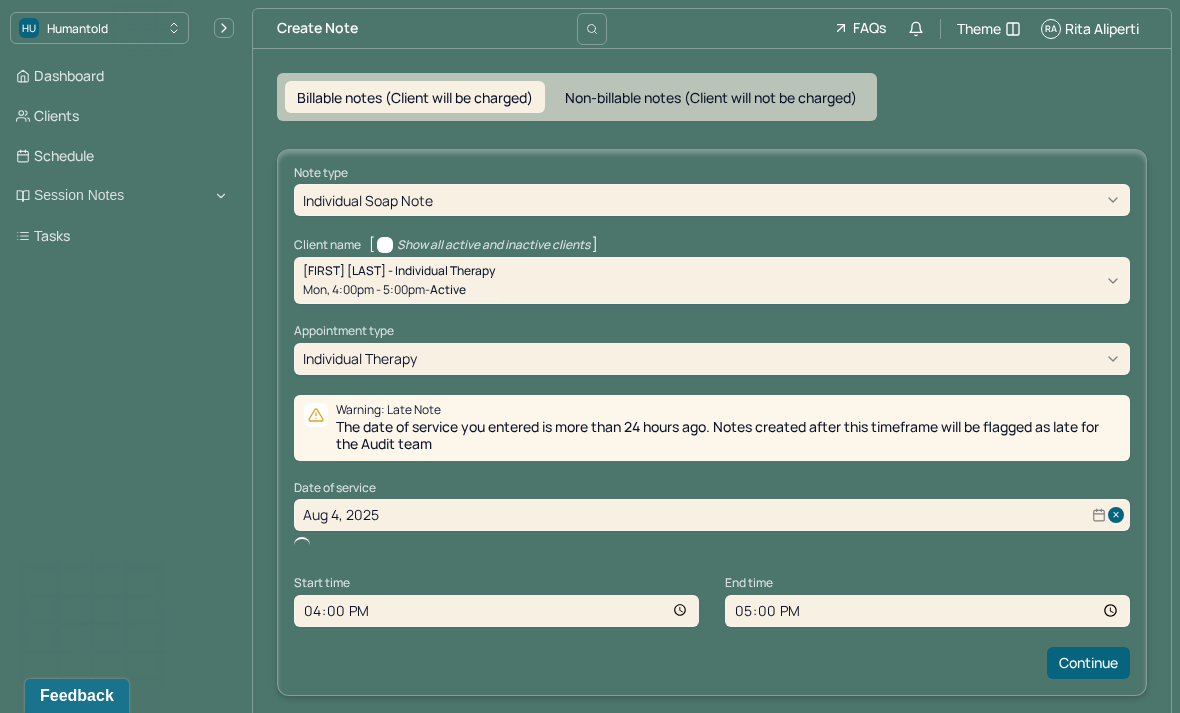 click on "16:00" at bounding box center [496, 611] 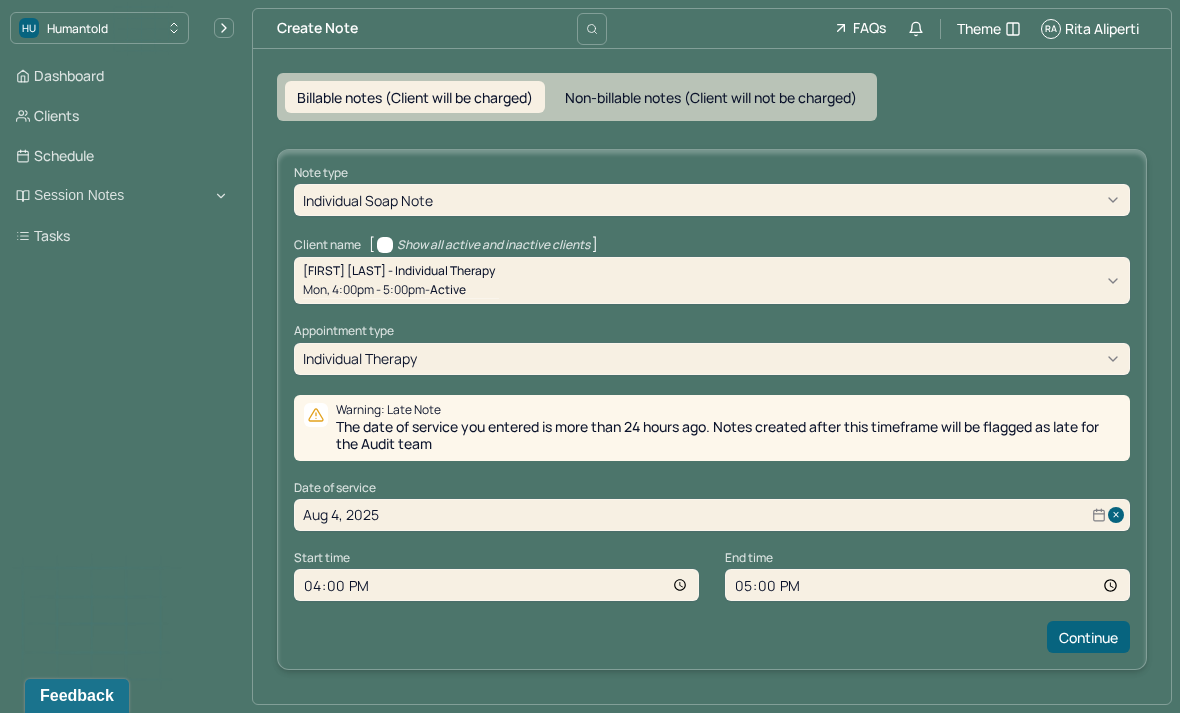 click on "Continue" at bounding box center (1088, 637) 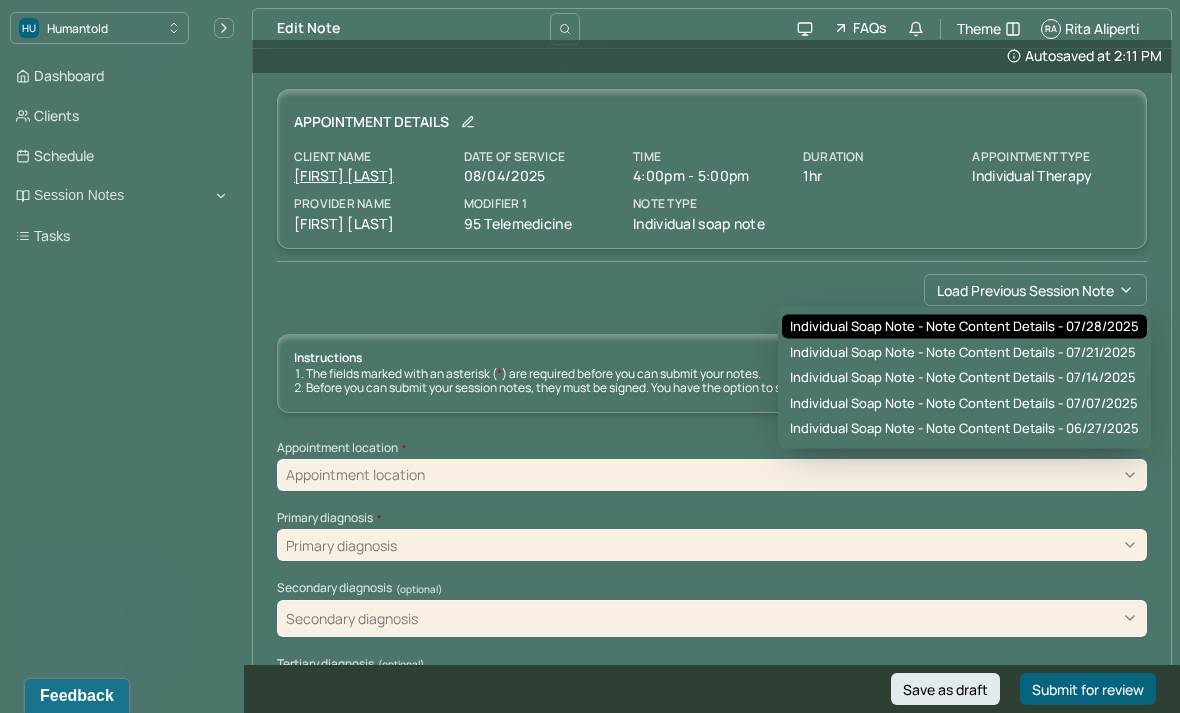 click on "Individual soap note   - Note content Details -   07/28/2025" at bounding box center [964, 327] 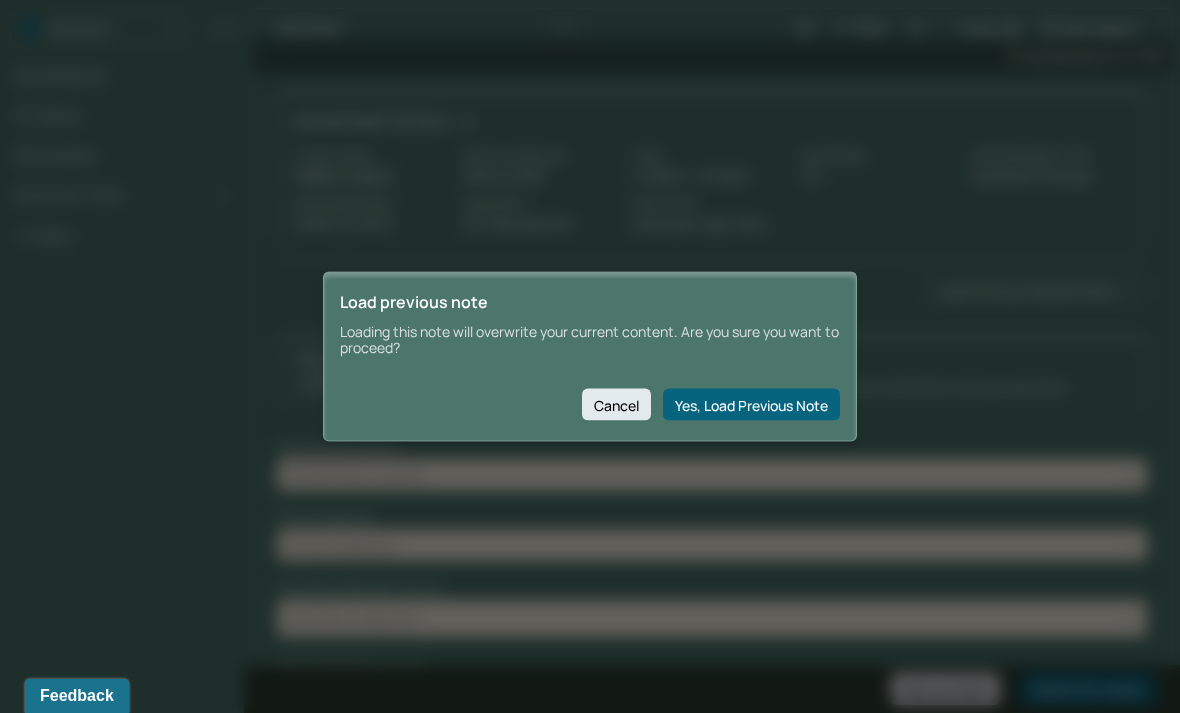 click on "Yes, Load Previous Note" at bounding box center (751, 405) 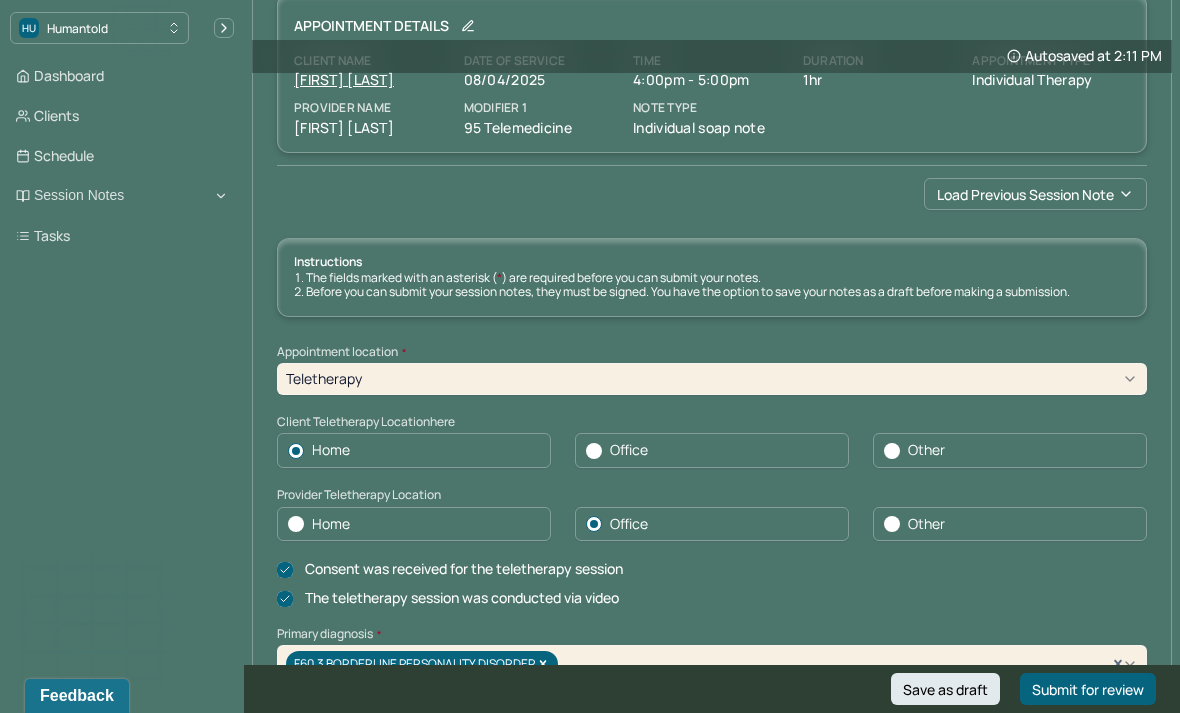 scroll, scrollTop: 100, scrollLeft: 0, axis: vertical 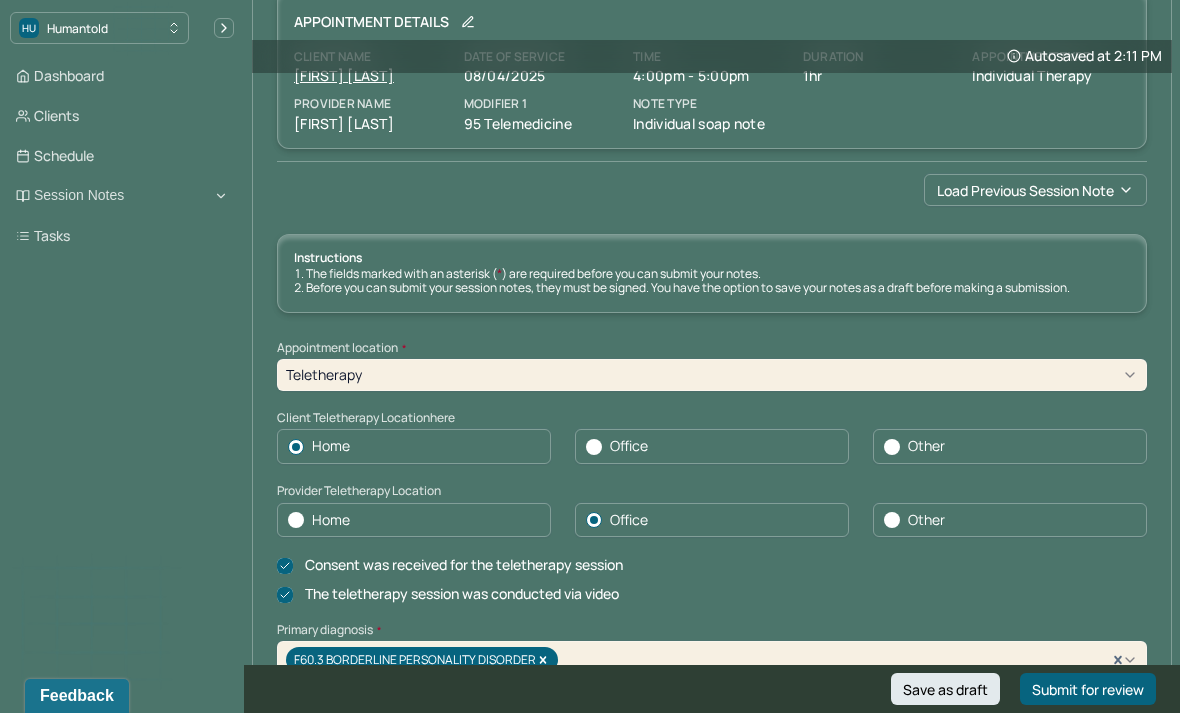click at bounding box center [296, 520] 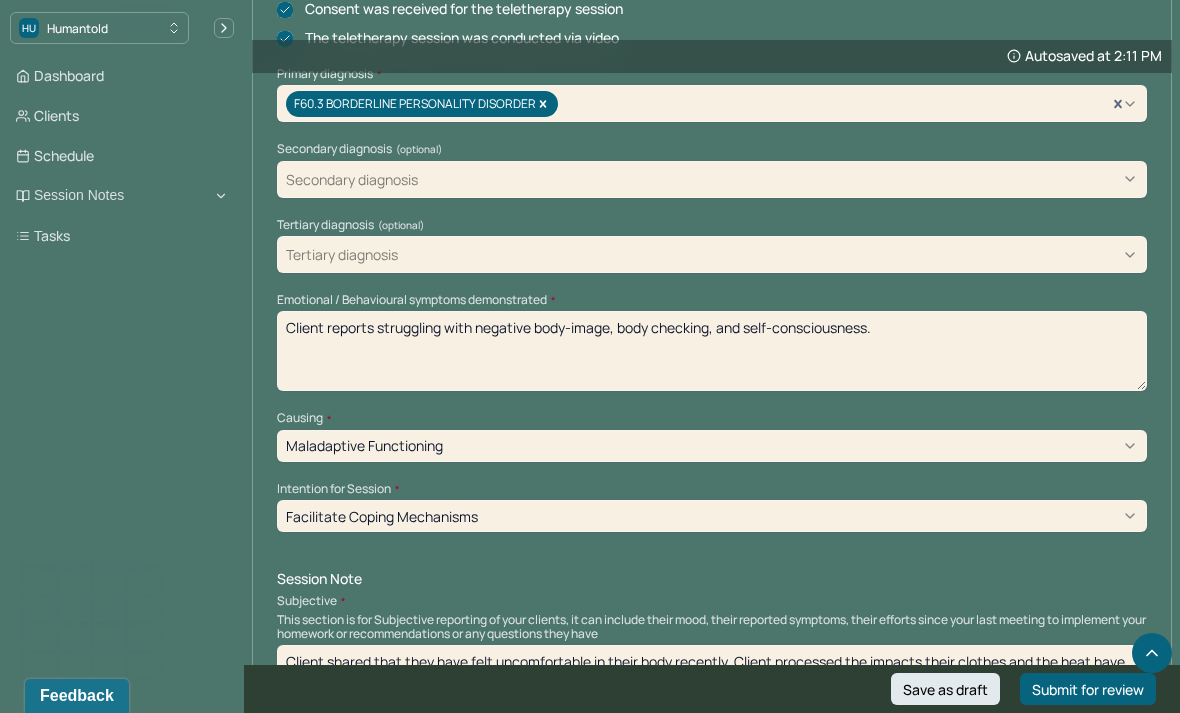scroll, scrollTop: 657, scrollLeft: 0, axis: vertical 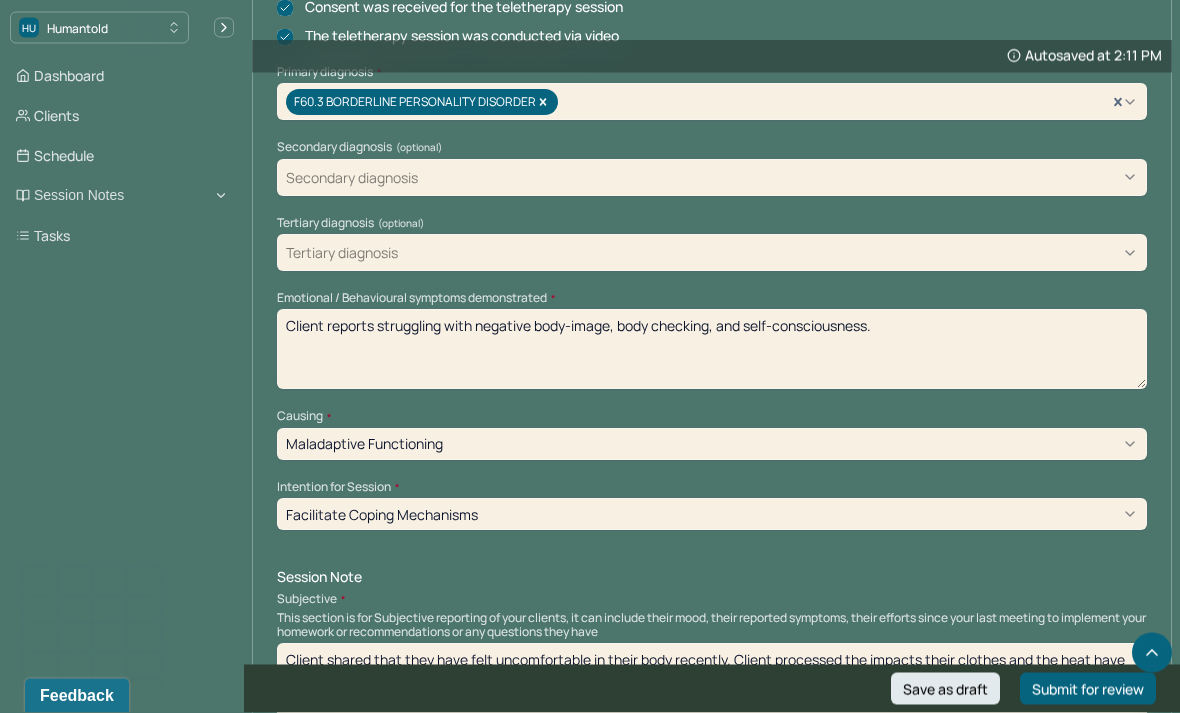 click on "Client reports struggling with negative body-image, body checking, and self-consciousness." at bounding box center [712, 350] 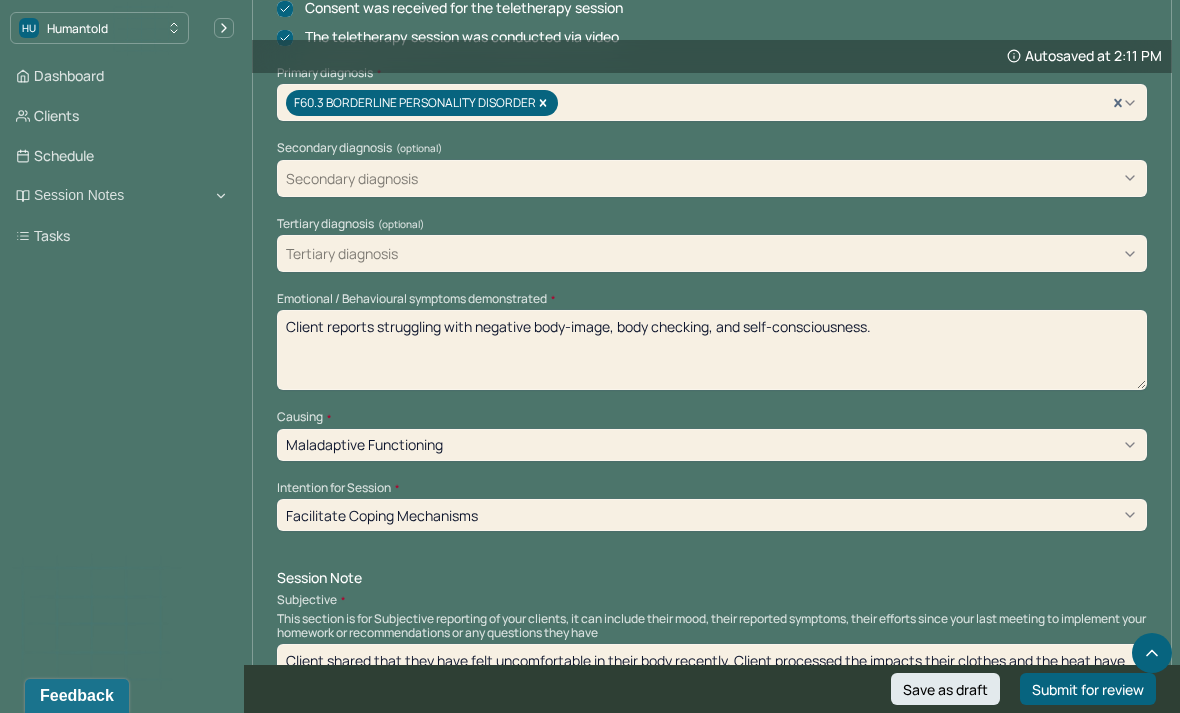 click on "Client reports struggling with negative body-image, body checking, and self-consciousness." at bounding box center (712, 350) 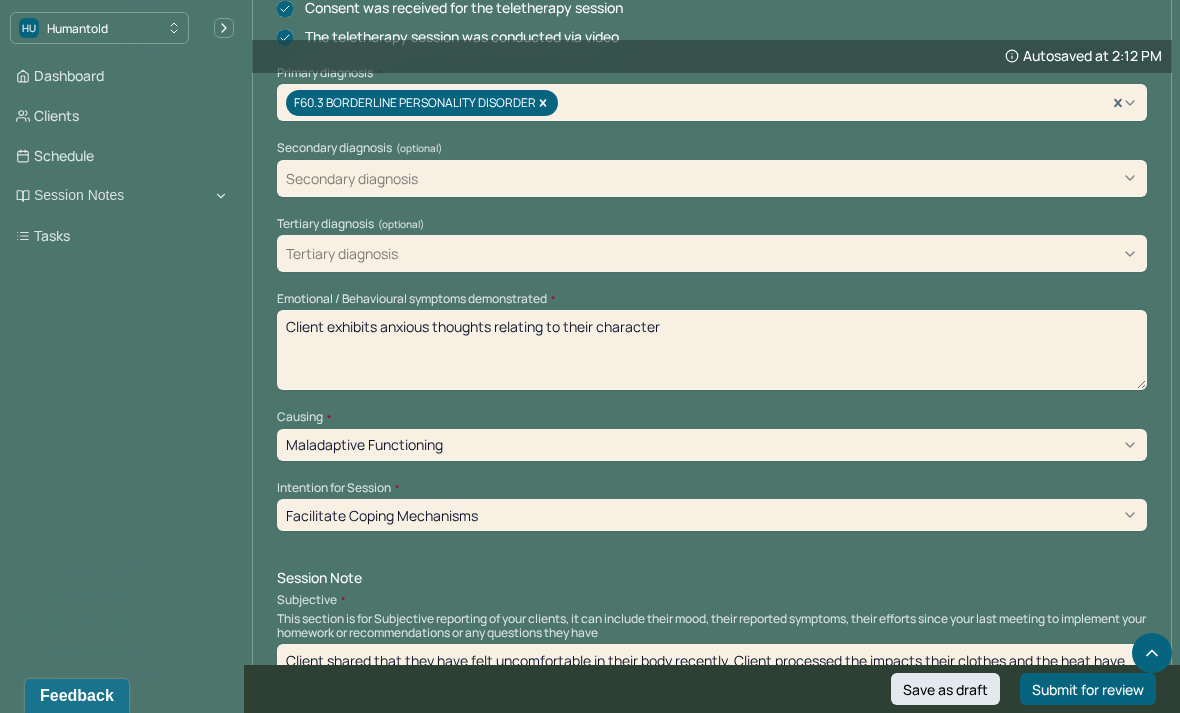 click on "Client exhibits anxious thoughts relating to their character" at bounding box center (712, 350) 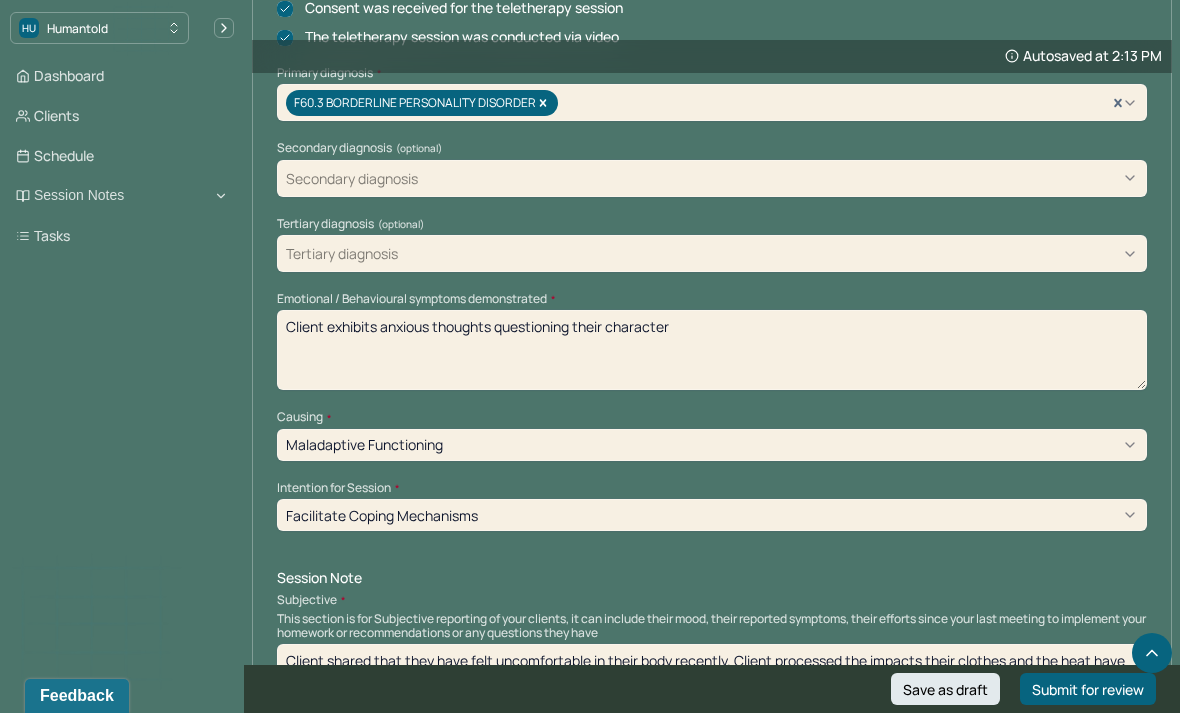 click on "Client exhibits anxious thoughts qutheir character" at bounding box center [712, 350] 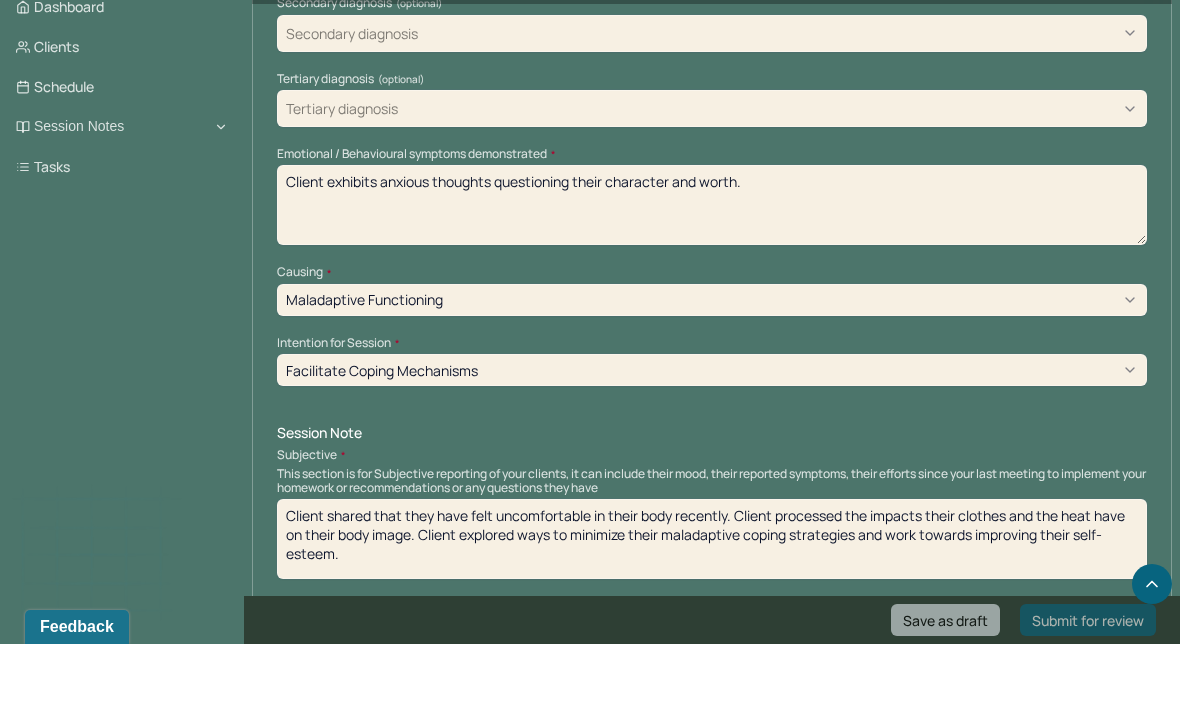 scroll, scrollTop: 737, scrollLeft: 0, axis: vertical 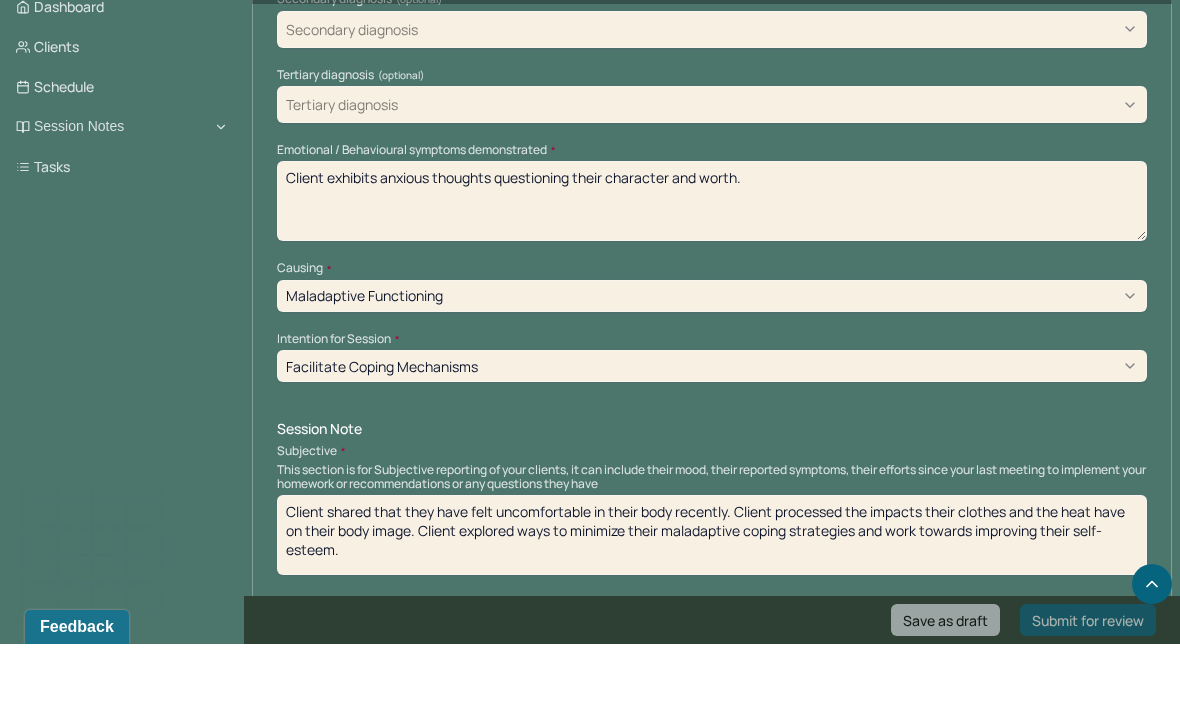 type on "Client exhibits anxious thoughts questioning their character and worth." 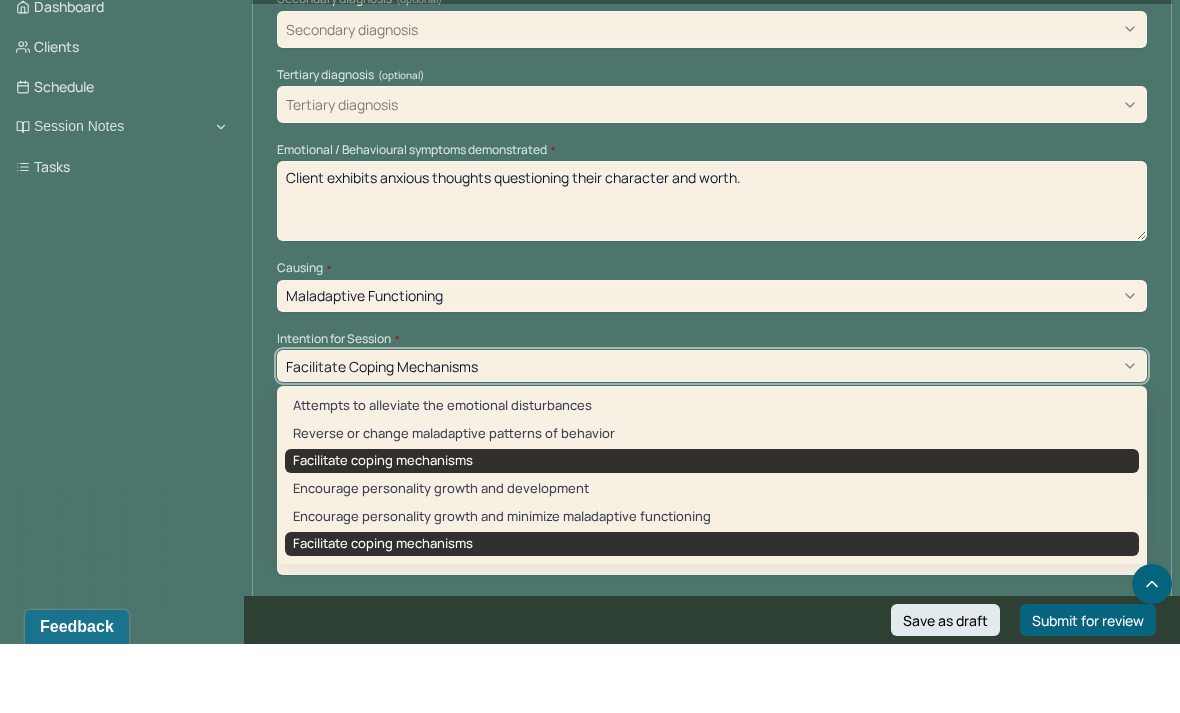 scroll, scrollTop: 807, scrollLeft: 0, axis: vertical 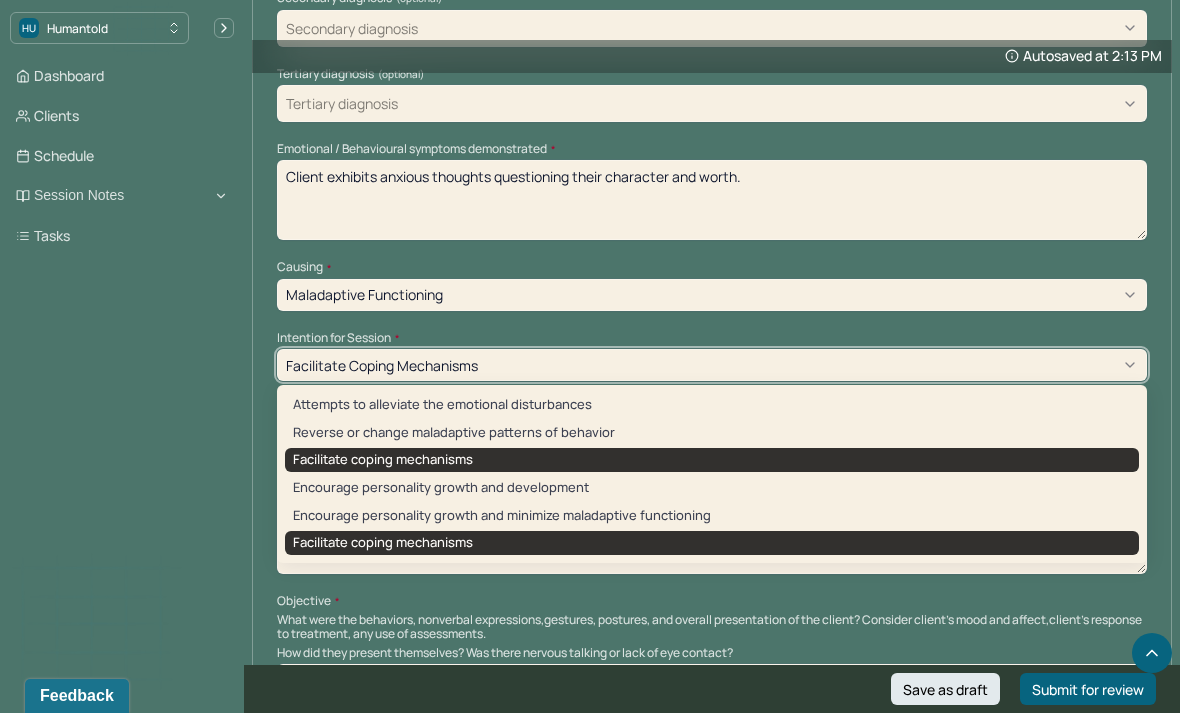 click on "Attempts to alleviate the emotional disturbances" at bounding box center [712, 405] 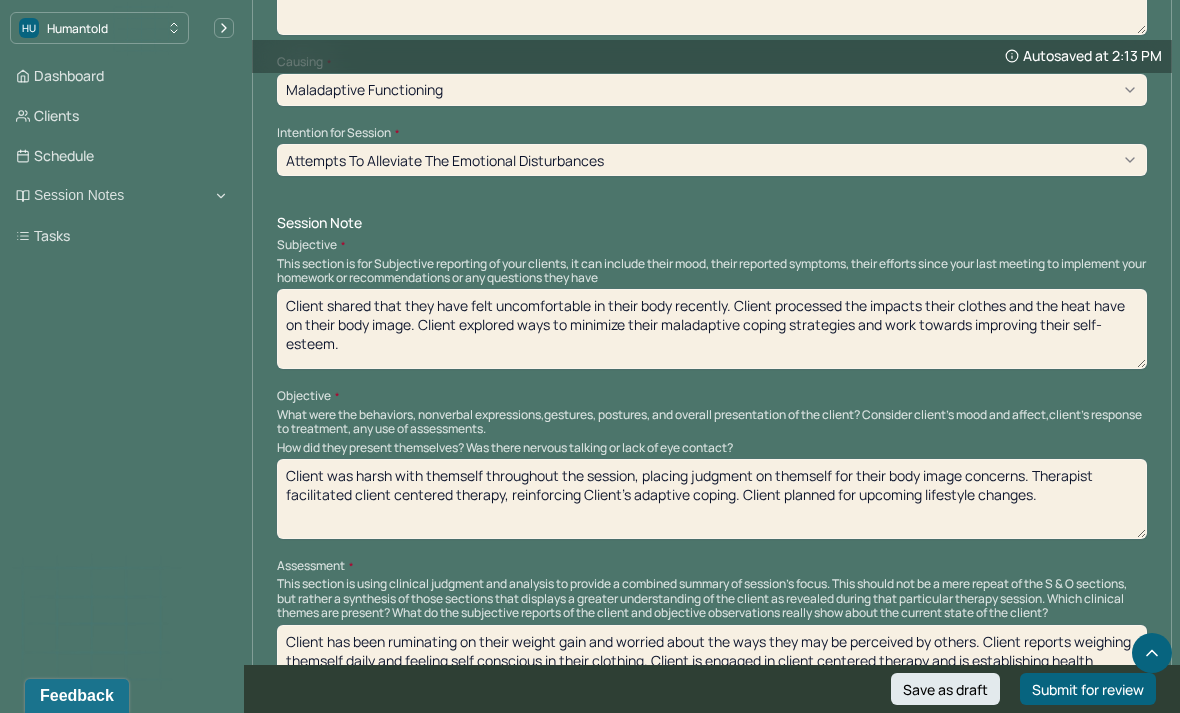 scroll, scrollTop: 991, scrollLeft: 0, axis: vertical 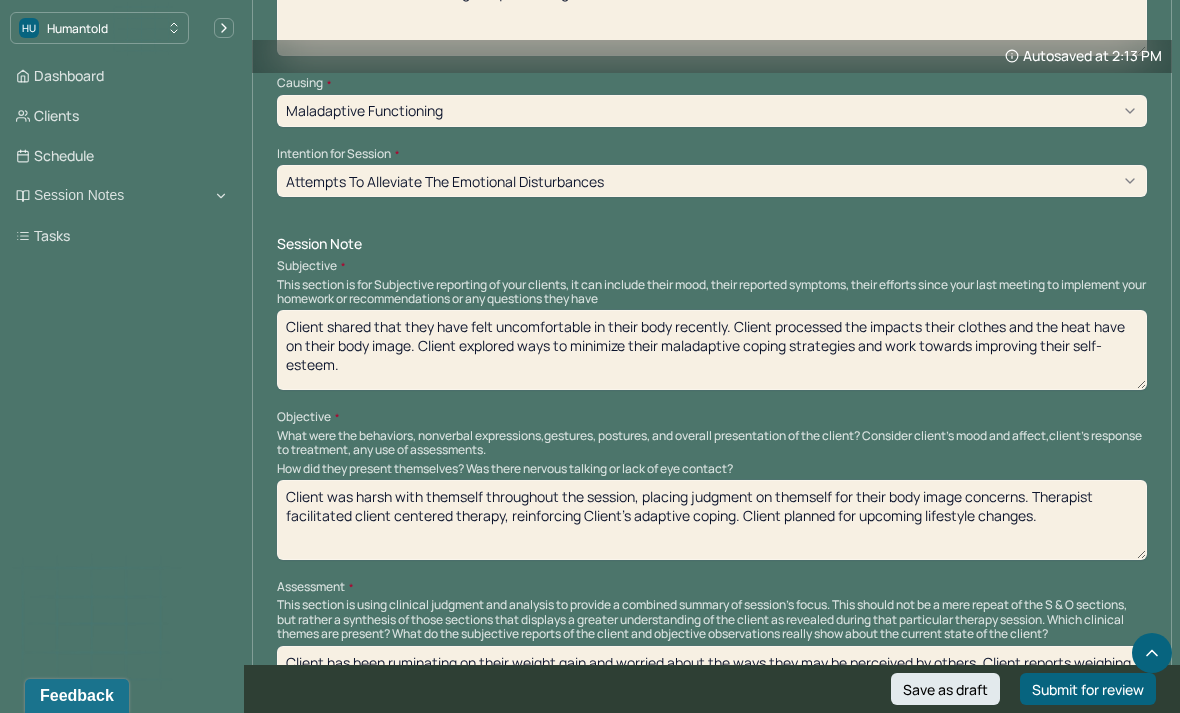 click on "Client shared that they have felt uncomfortable in their body recently. Client processed the impacts their clothes and the heat have on their body image. Client explored ways to minimize their maladaptive coping strategies and work towards improving their self-esteem." at bounding box center (712, 350) 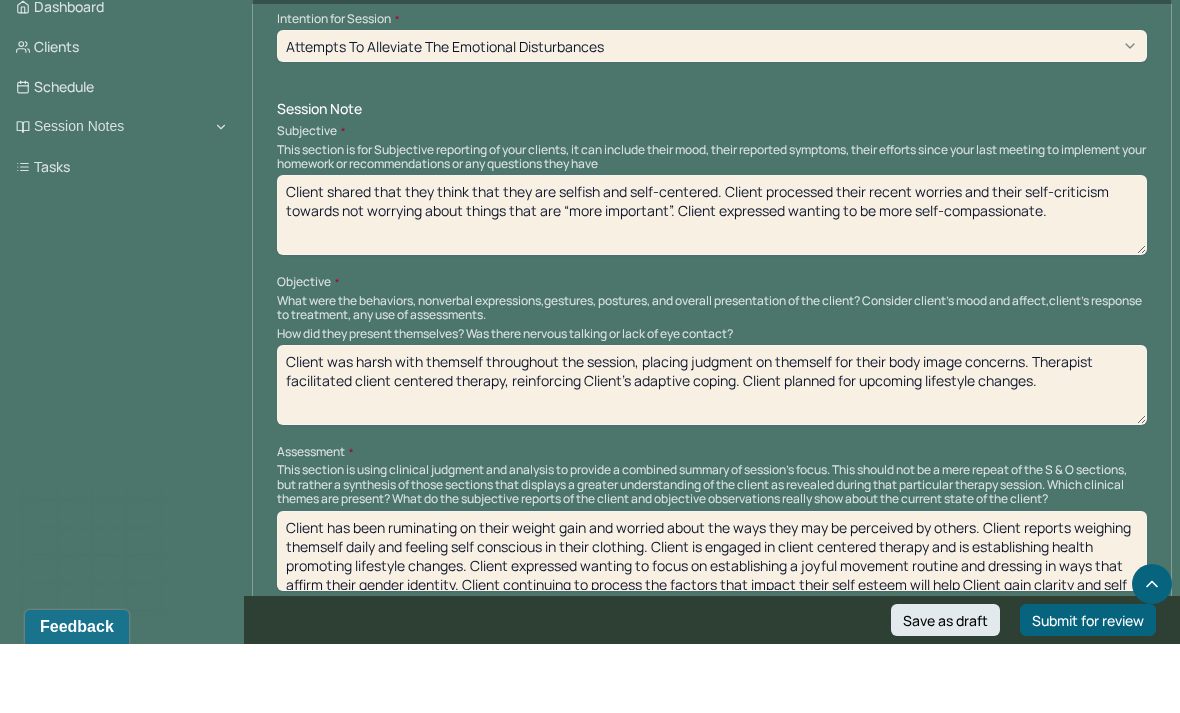 scroll, scrollTop: 1059, scrollLeft: 0, axis: vertical 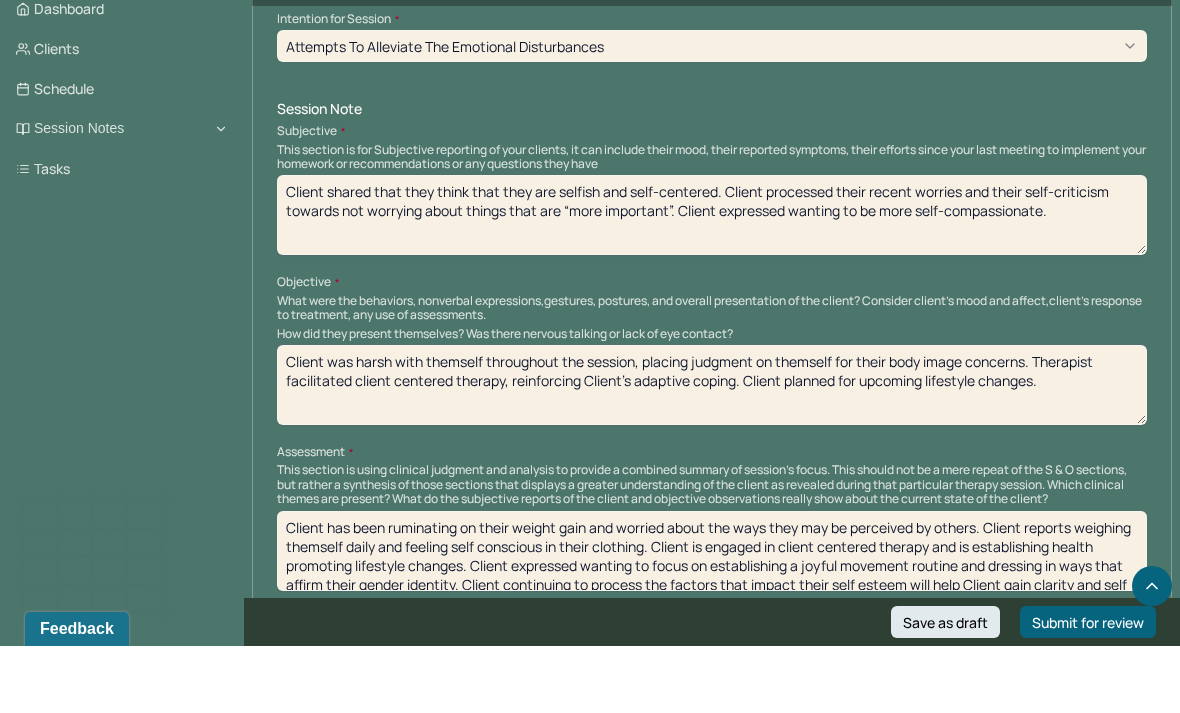 type on "Client shared that they think that they are selfish and self-centered. Client processed their recent worries and their self-criticism towards not worrying about things that are “more important”. Client expressed wanting to be more self-compassionate." 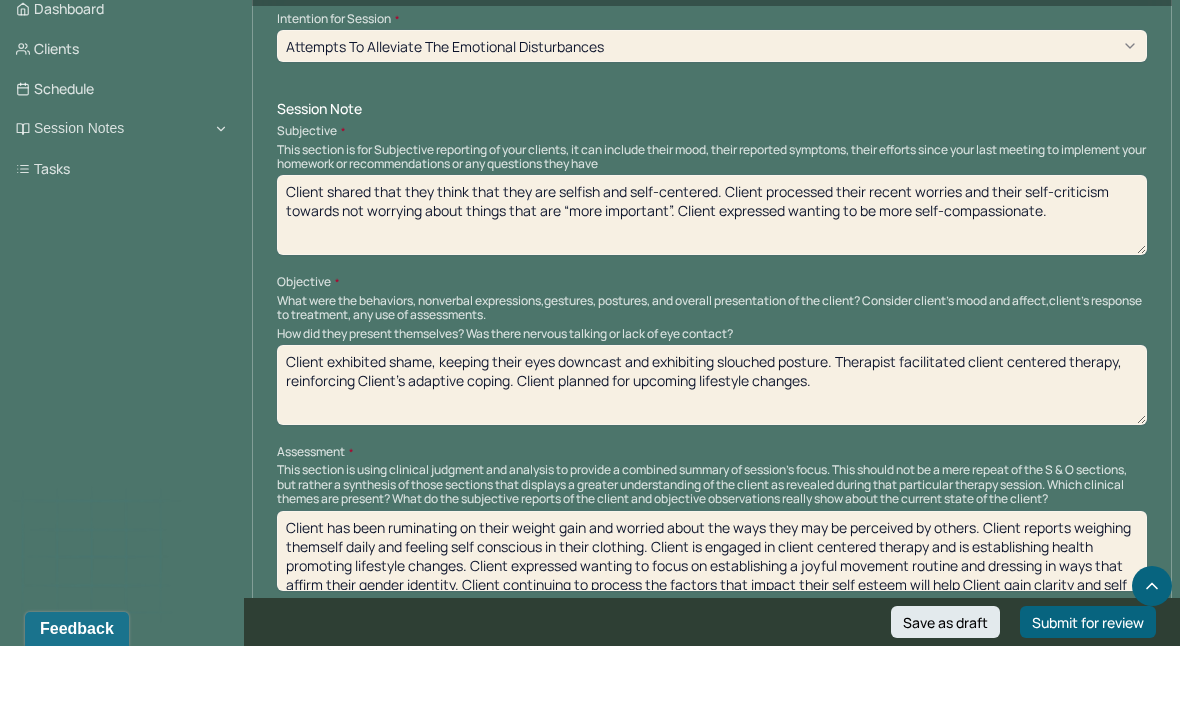 click on "Client exhibited shame, keeping their eyes downcast and exhibiting slouched posture. Therapist facilitated client centered therapy, reinforcing Client’s adaptive coping. Client planned for upcoming lifestyle changes." at bounding box center [712, 452] 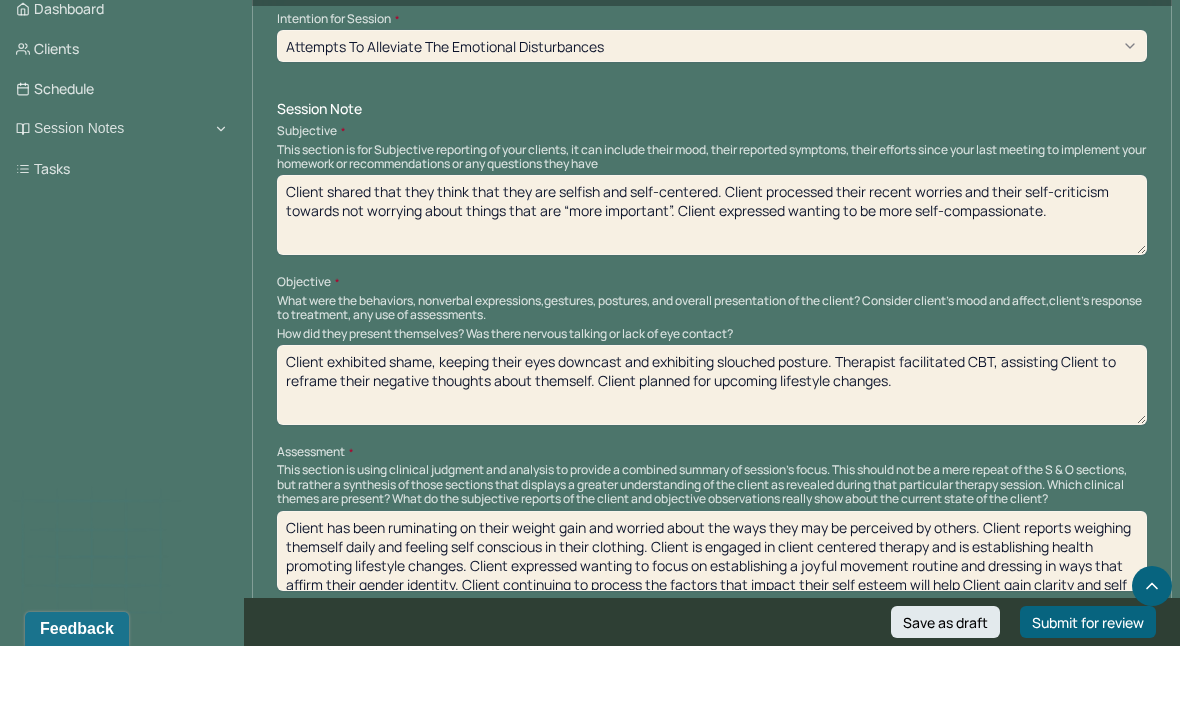 click on "Client exhibited shame, keeping their eyes downcast and exhibiting slouched posture. Therapist facilitated CBT, assisting Client to . Client planned for upcoming lifestyle changes." at bounding box center (712, 452) 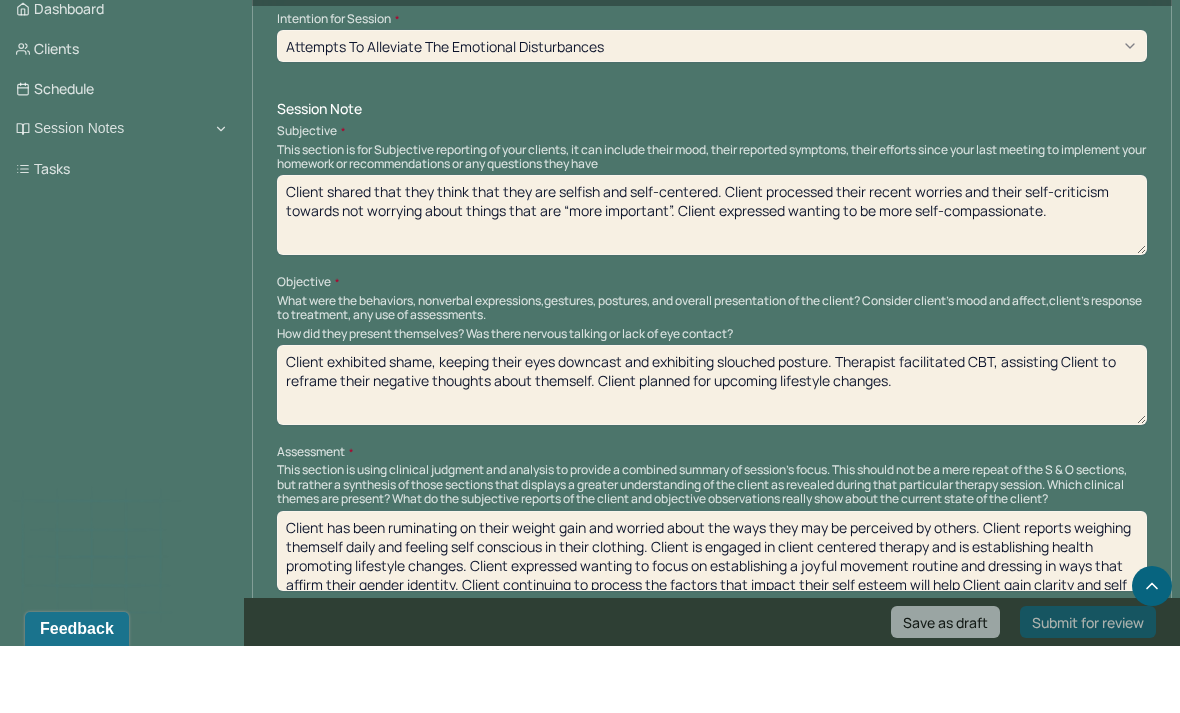 click on "Client exhibited shame, keeping their eyes downcast and exhibiting slouched posture. Therapist facilitated CBT, assisting Client to . Client planned for upcoming lifestyle changes." at bounding box center (712, 452) 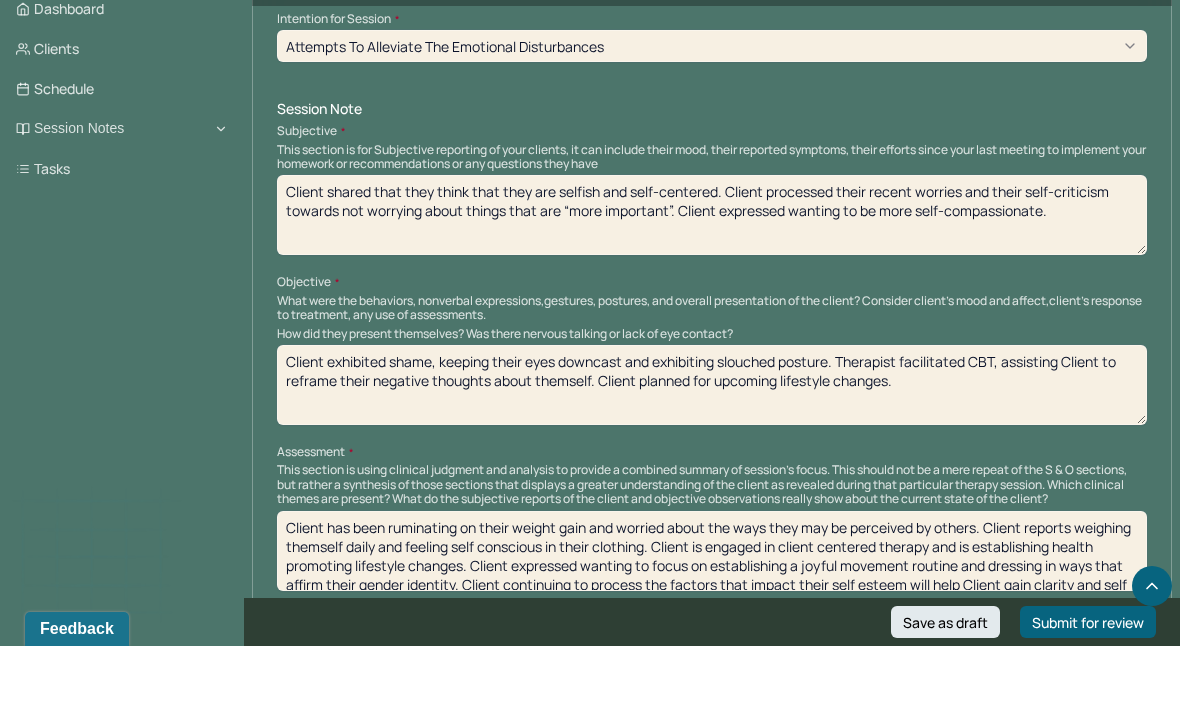 click on "Client exhibited shame, keeping their eyes downcast and exhibiting slouched posture. Therapist facilitated CBT, assisting Client to . Client planned for upcoming lifestyle changes." at bounding box center [712, 452] 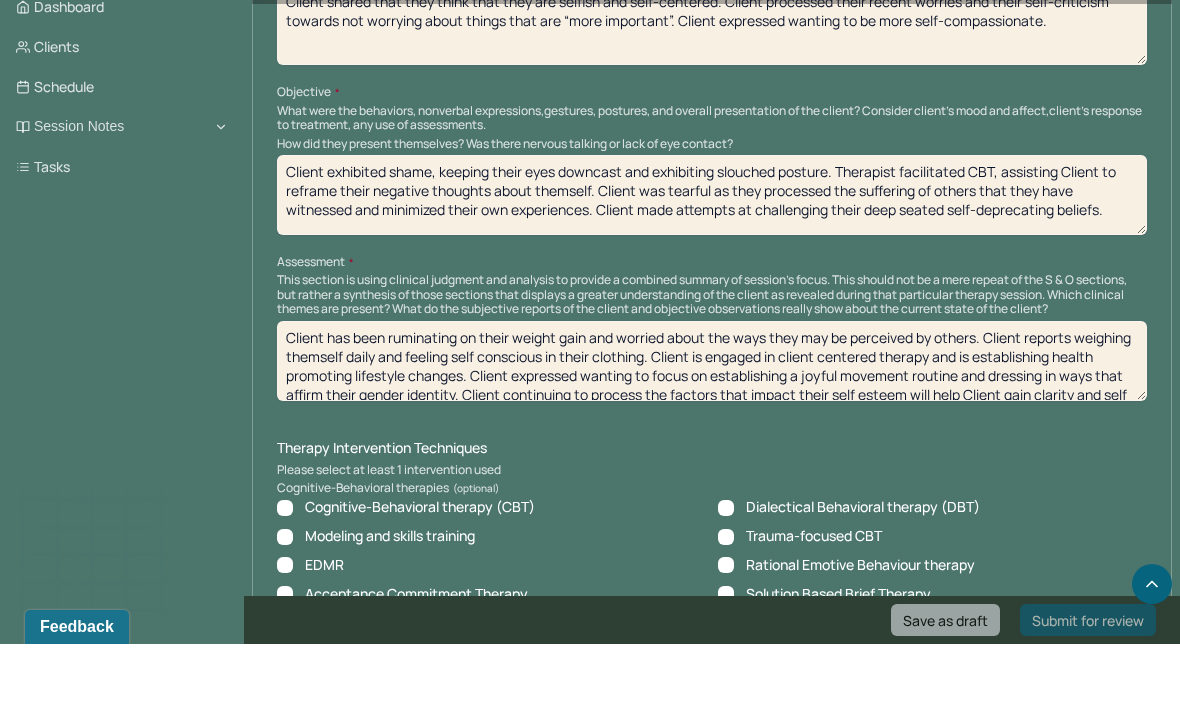scroll, scrollTop: 1250, scrollLeft: 0, axis: vertical 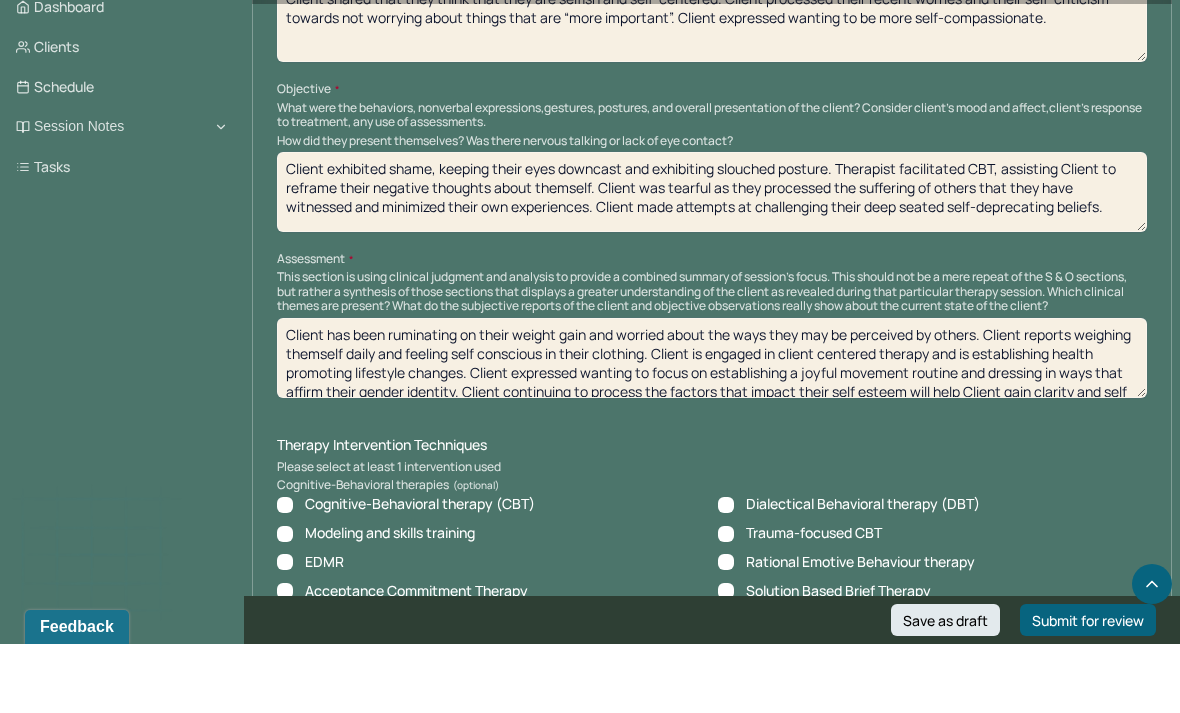 type on "Client exhibited shame, keeping their eyes downcast and exhibiting slouched posture. Therapist facilitated CBT, assisting Client to reframe their negative thoughts about themself. Client was tearful as they processed the suffering of others that they have witnessed and minimized their own experiences. Client made attempts at challenging their deep seated self-deprecating beliefs." 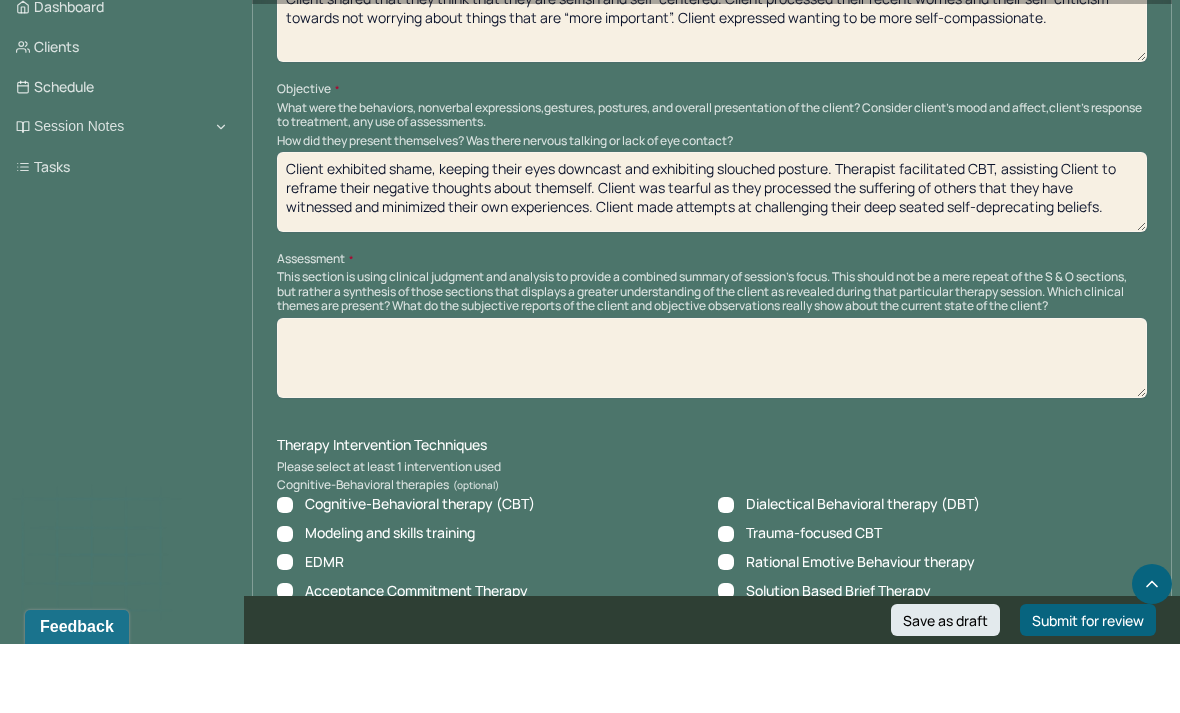 scroll, scrollTop: 0, scrollLeft: 0, axis: both 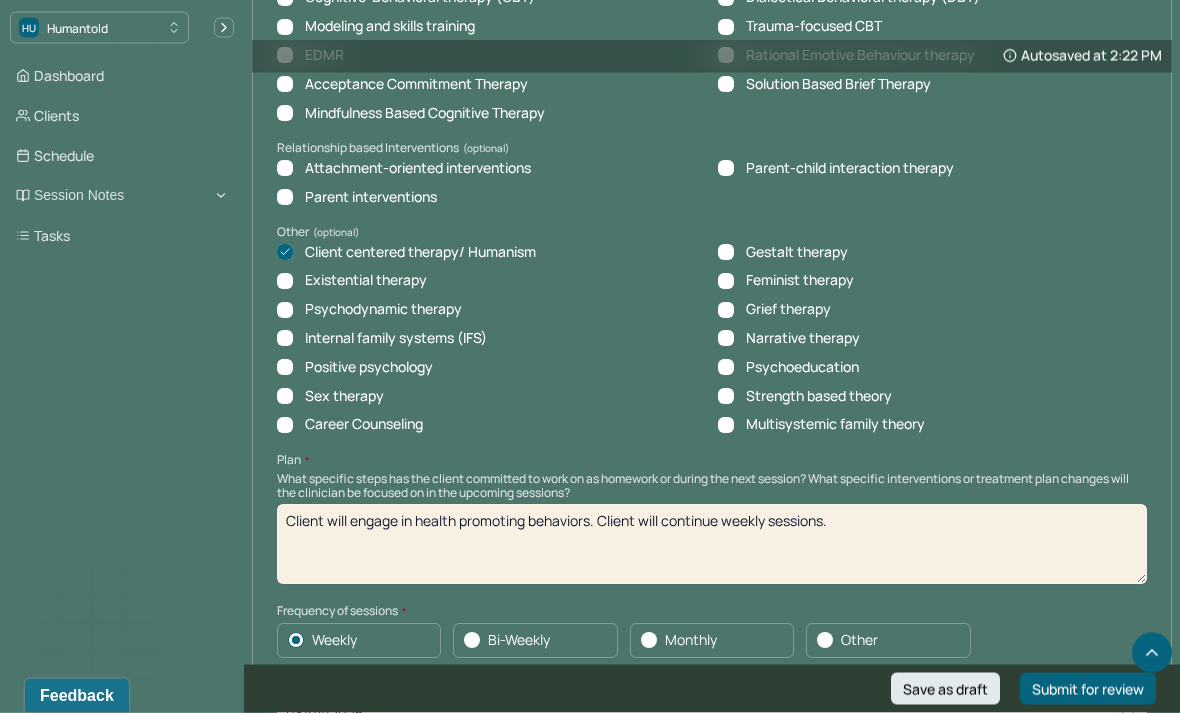 type on "Client reports feeling guilty about experiencing joy in the wake of global atrocities. Client struggles to validate their emotions and view themself as deserving of positivity. Client is engaged in CBT and making efforts towards developing adaptive thought patterns. Client continuing to implement CBT skills will help Client develop a more positive perception of themself." 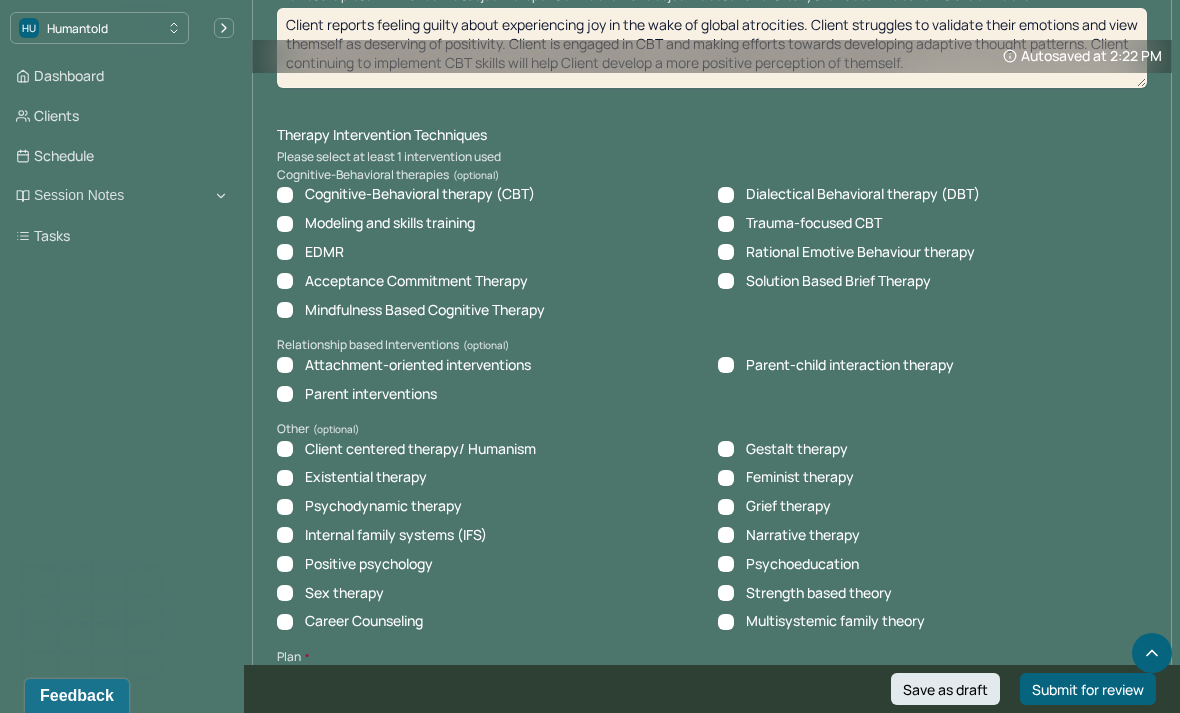 scroll, scrollTop: 1628, scrollLeft: 0, axis: vertical 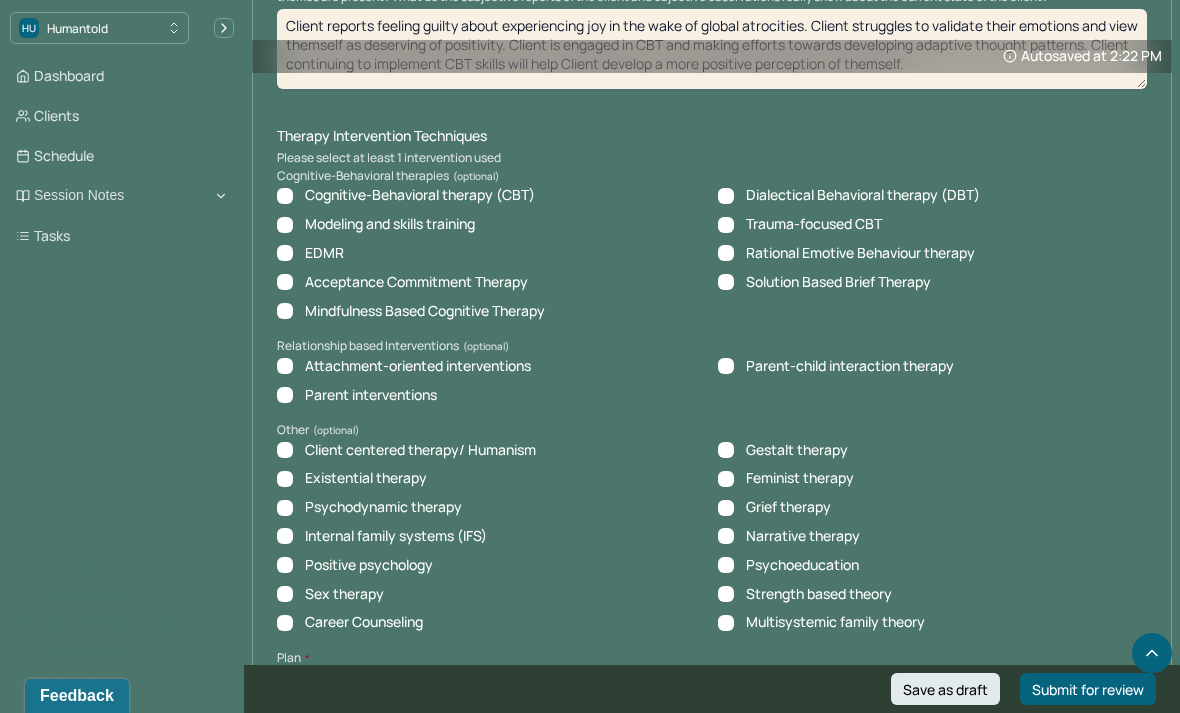 click on "Cognitive-Behavioral therapy (CBT)" at bounding box center [285, 196] 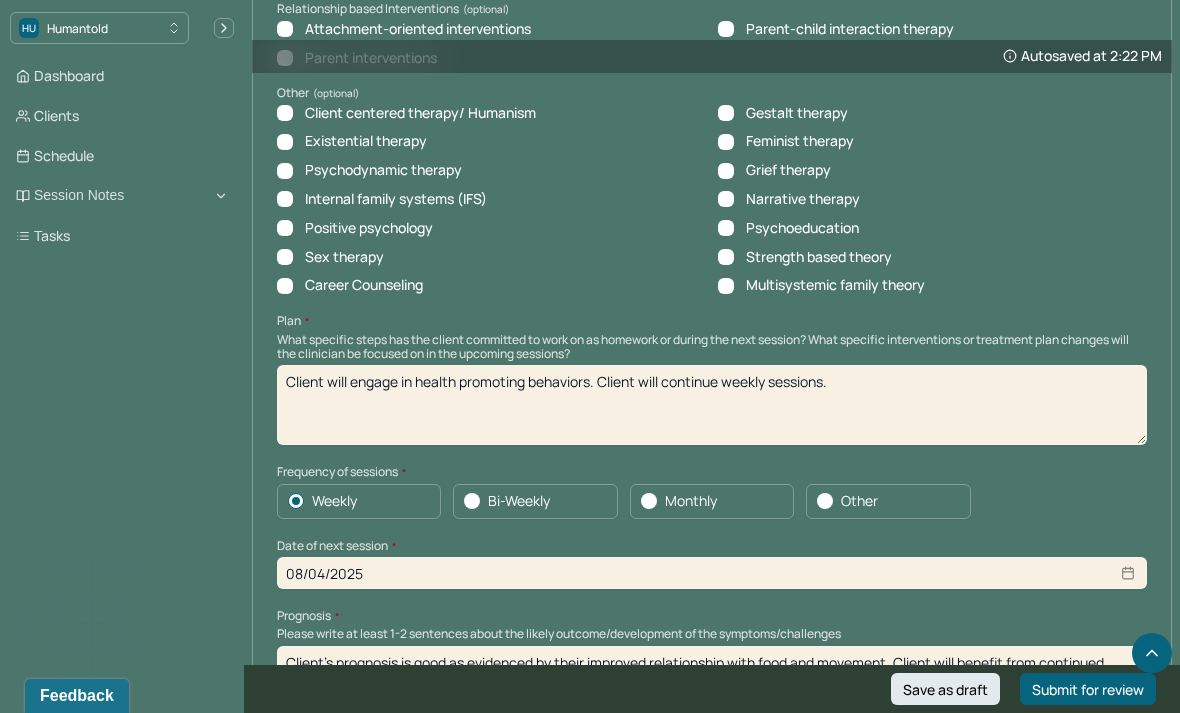 click on "Client will engage in health promoting behaviors. Client will continue weekly sessions." at bounding box center [712, 405] 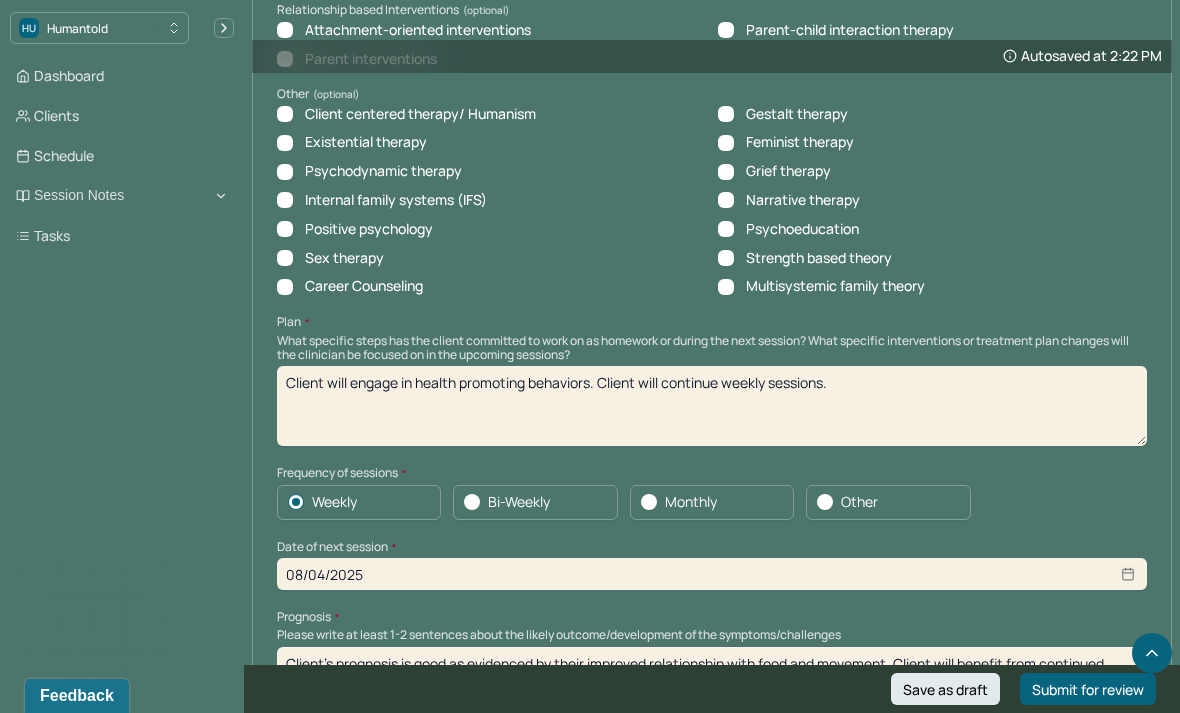 click on "Client will engage in health promoting behaviors. Client will continue weekly sessions." at bounding box center [712, 406] 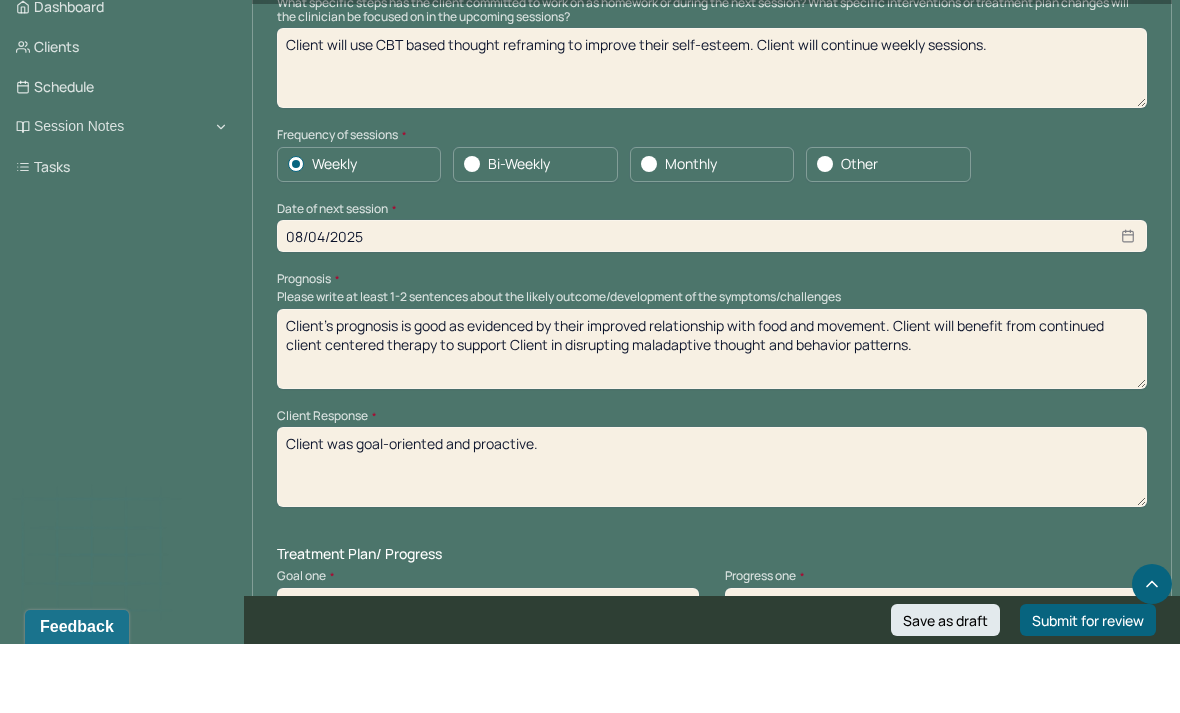 scroll, scrollTop: 2252, scrollLeft: 0, axis: vertical 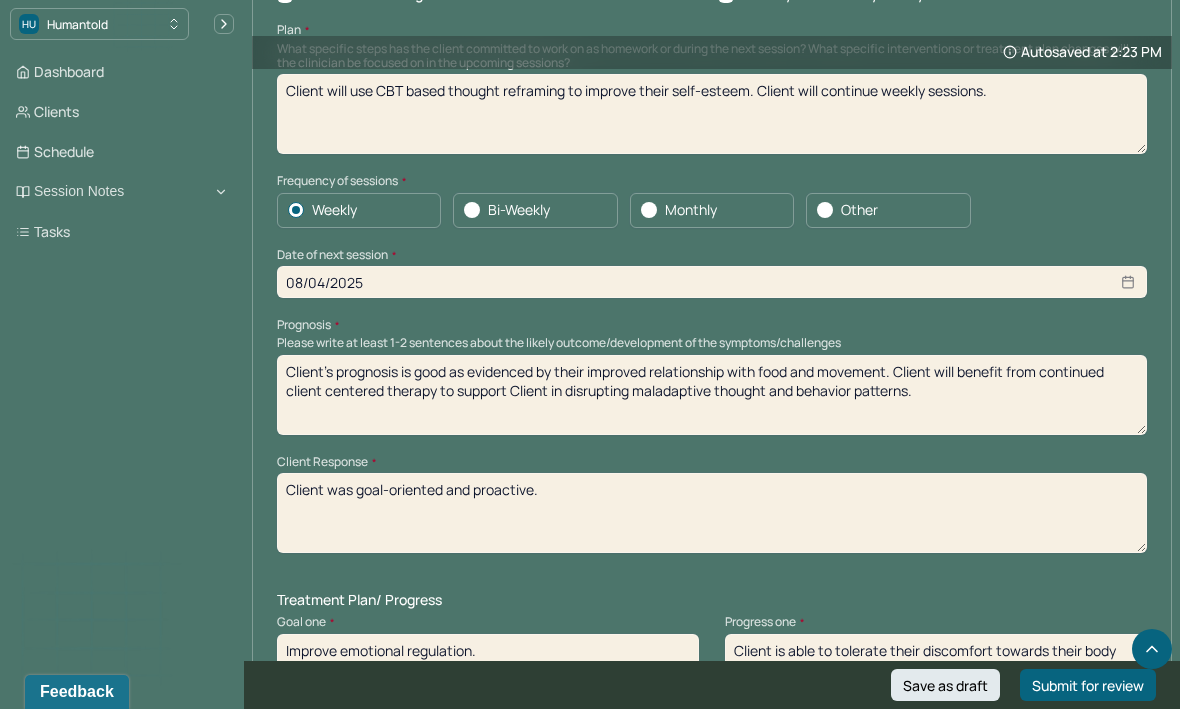 type on "Client will use CBT based thought reframing to improve their self-esteem. Client will continue weekly sessions." 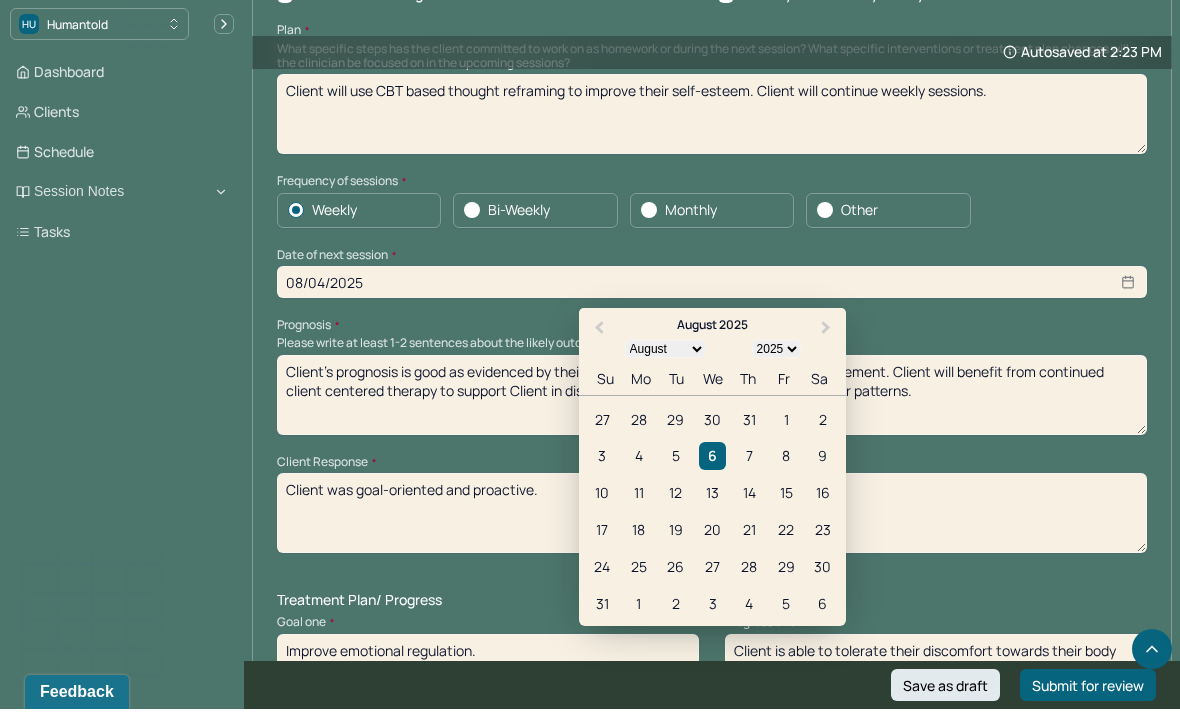 click on "11" at bounding box center (638, 496) 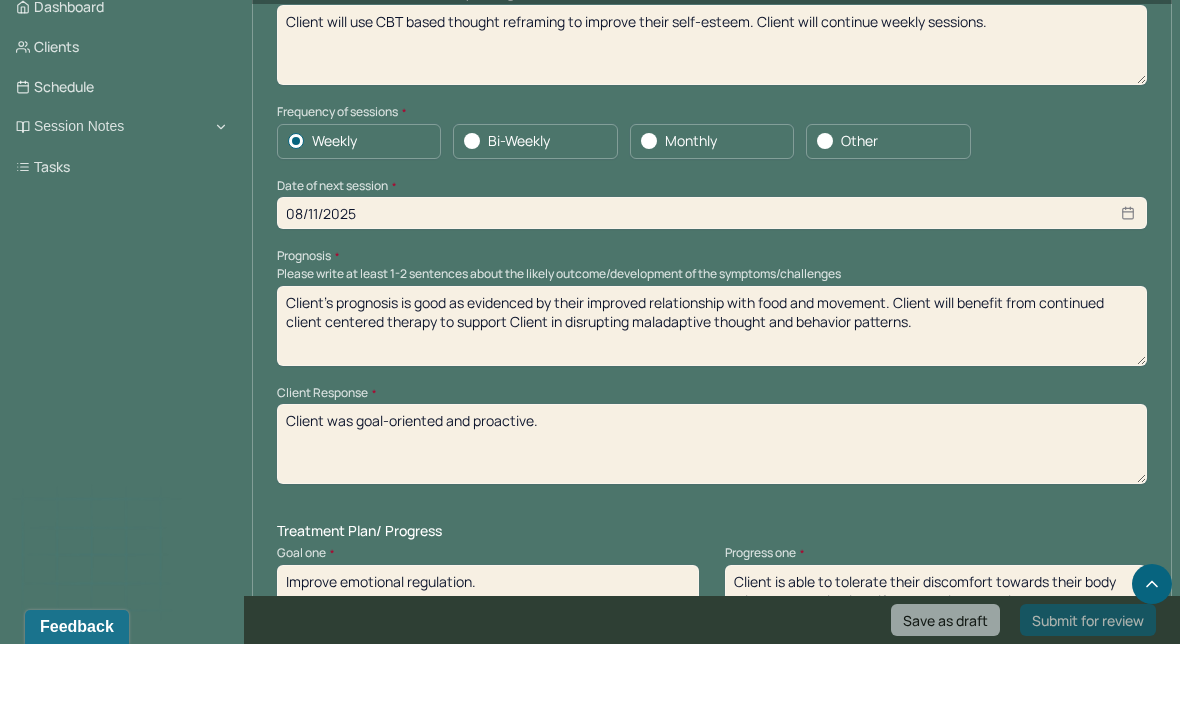 scroll, scrollTop: 2257, scrollLeft: 0, axis: vertical 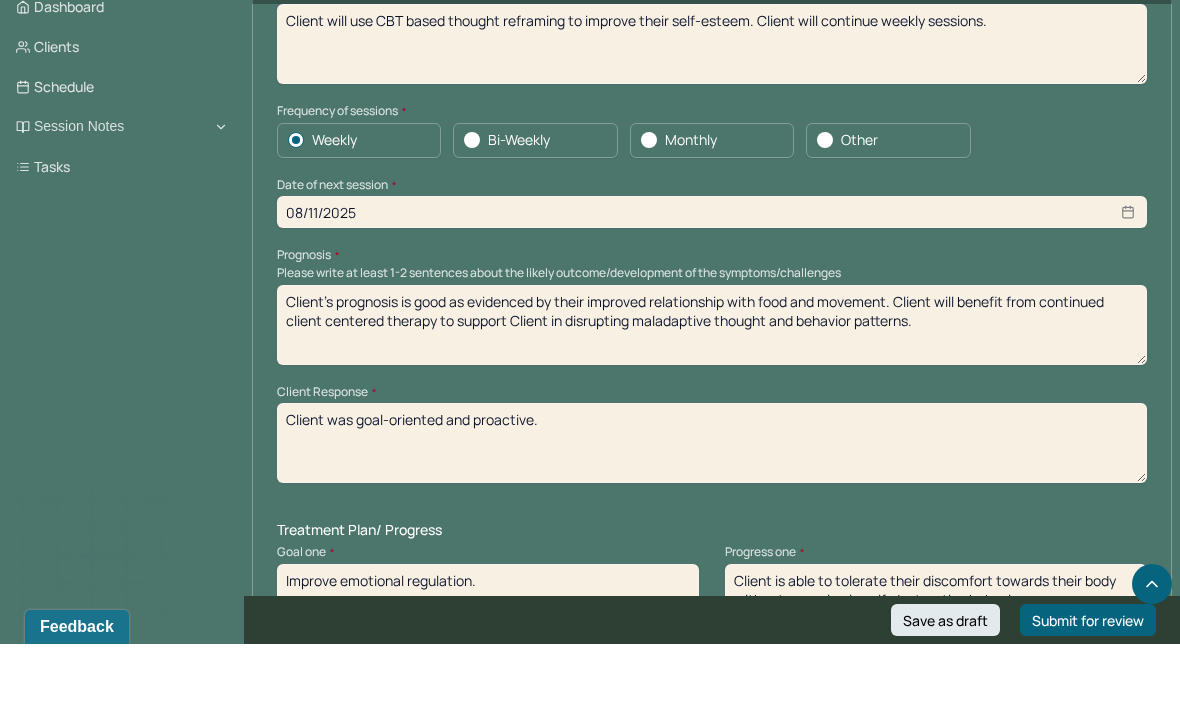 click on "Client’s prognosis is good as evidenced by their improved relationship with food and movement. Client will benefit from continued client centered therapy to support Client in disrupting maladaptive thought and behavior patterns." at bounding box center (712, 394) 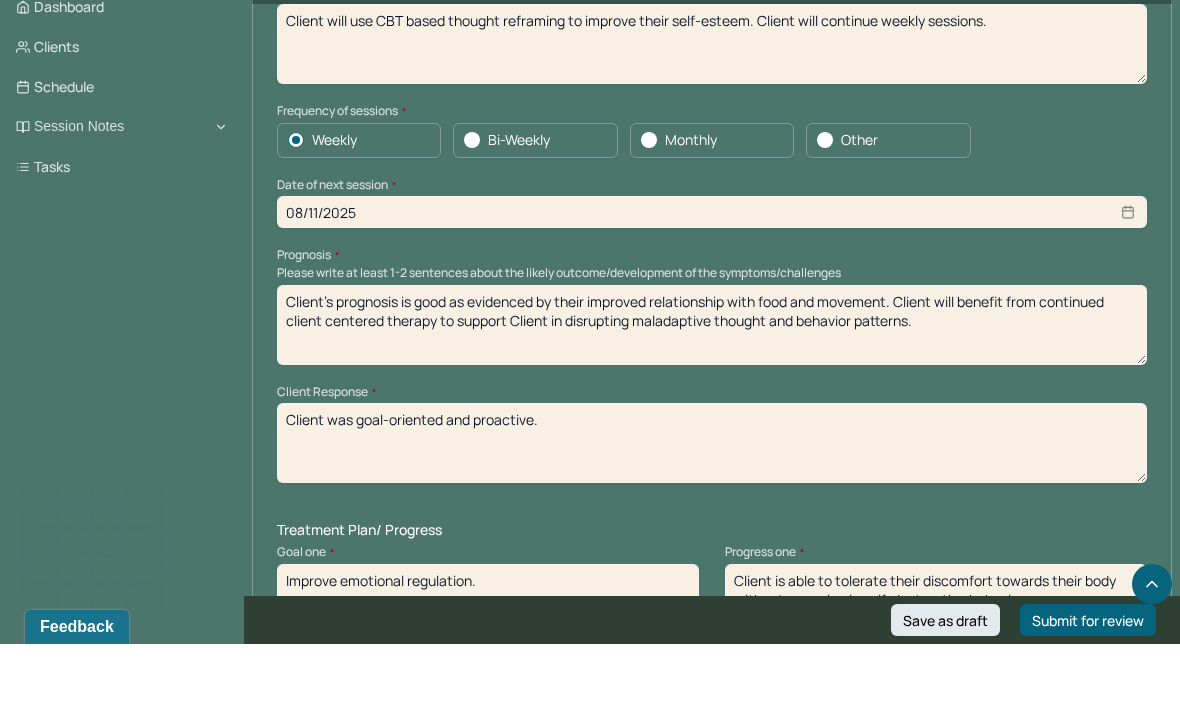 click on "Client’s prognosis is good as evidenced by their improved relationship with food and movement. Client will benefit from continued client centered therapy to support Client in disrupting maladaptive thought and behavior patterns." at bounding box center (712, 394) 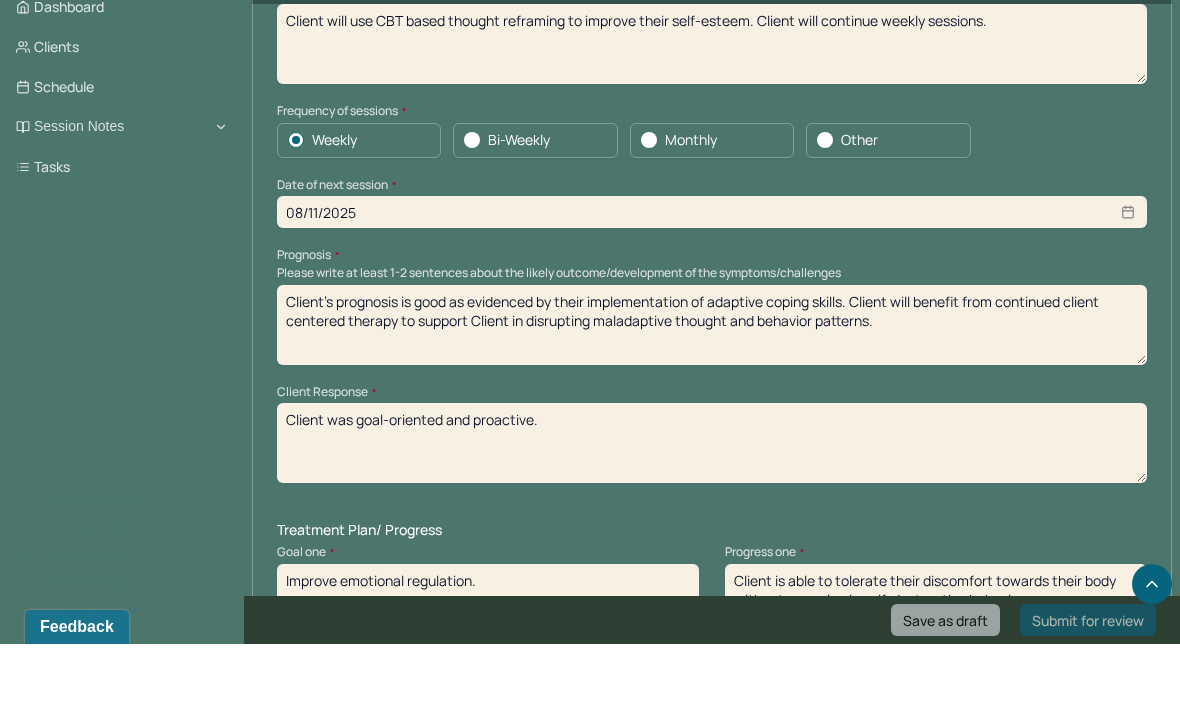 click on "Client’s prognosis is good as evidenced by their implementation of adaptive coping . Client will benefit from continued client centered therapy to support Client in disrupting maladaptive thought and behavior patterns." at bounding box center [712, 394] 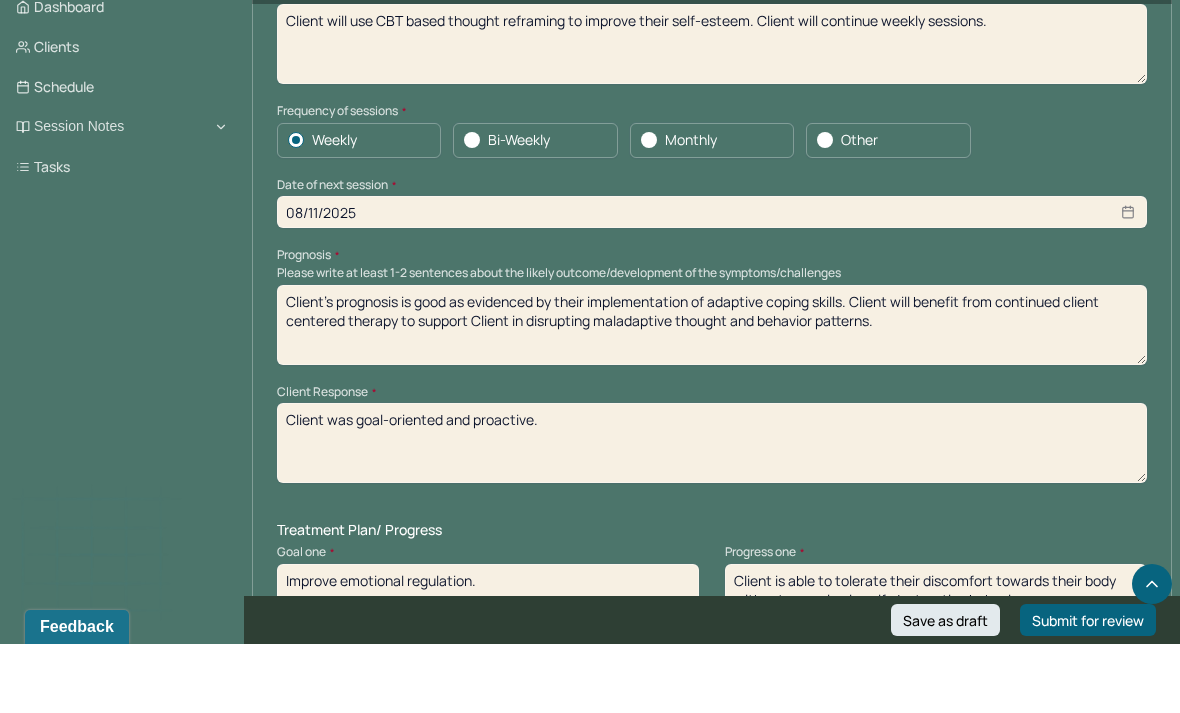 click on "Client’s prognosis is good as evidenced by their implementation of adaptive coping skills. Client will benefit from continued client centered therapy to support Client in disrupting maladaptive thought and behavior patterns." at bounding box center [712, 394] 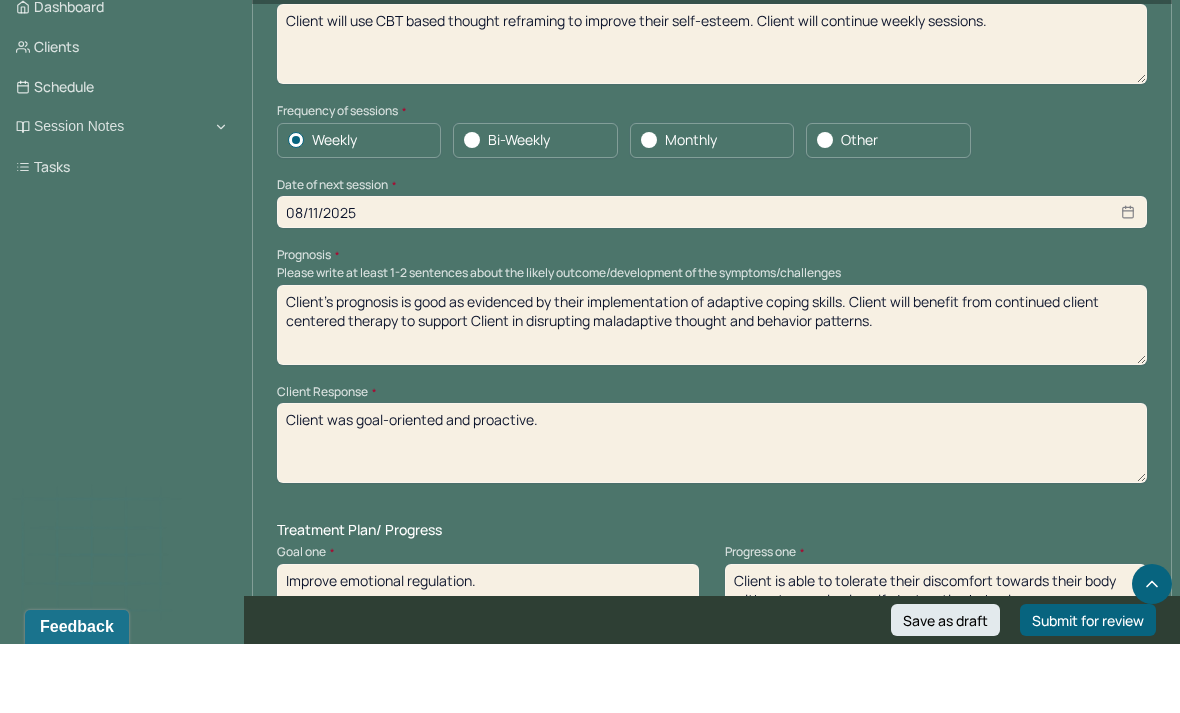 click on "Client’s prognosis is good as evidenced by their implementation of adaptive coping skills. Client will benefit from continued client centered therapy to support Client in disrupting maladaptive thought and behavior patterns." at bounding box center [712, 394] 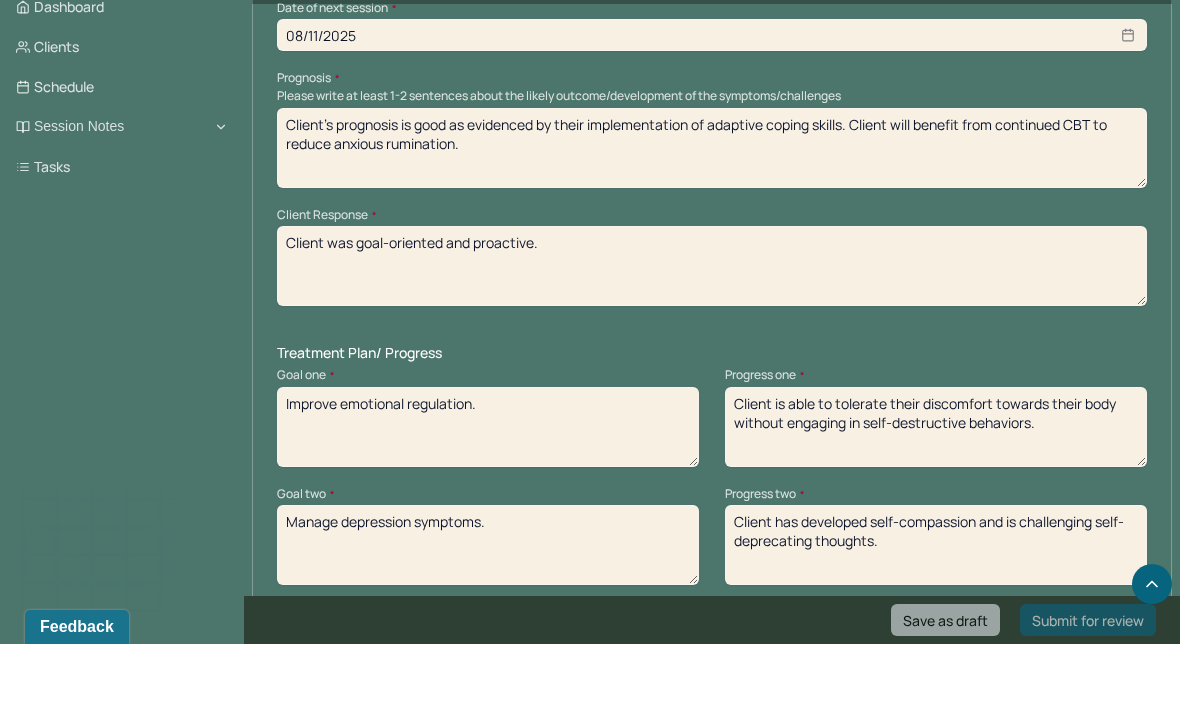 scroll, scrollTop: 2455, scrollLeft: 0, axis: vertical 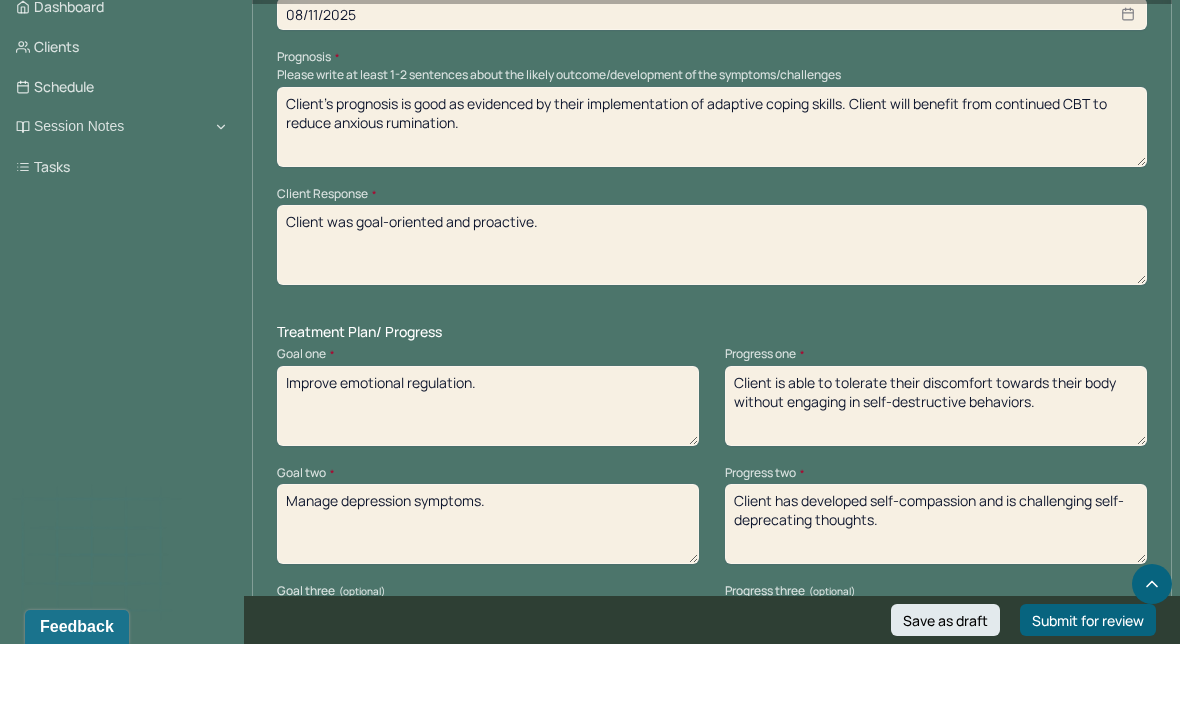 type on "Client’s prognosis is good as evidenced by their implementation of adaptive coping skills. Client will benefit from continued CBT to reduce anxious rumination." 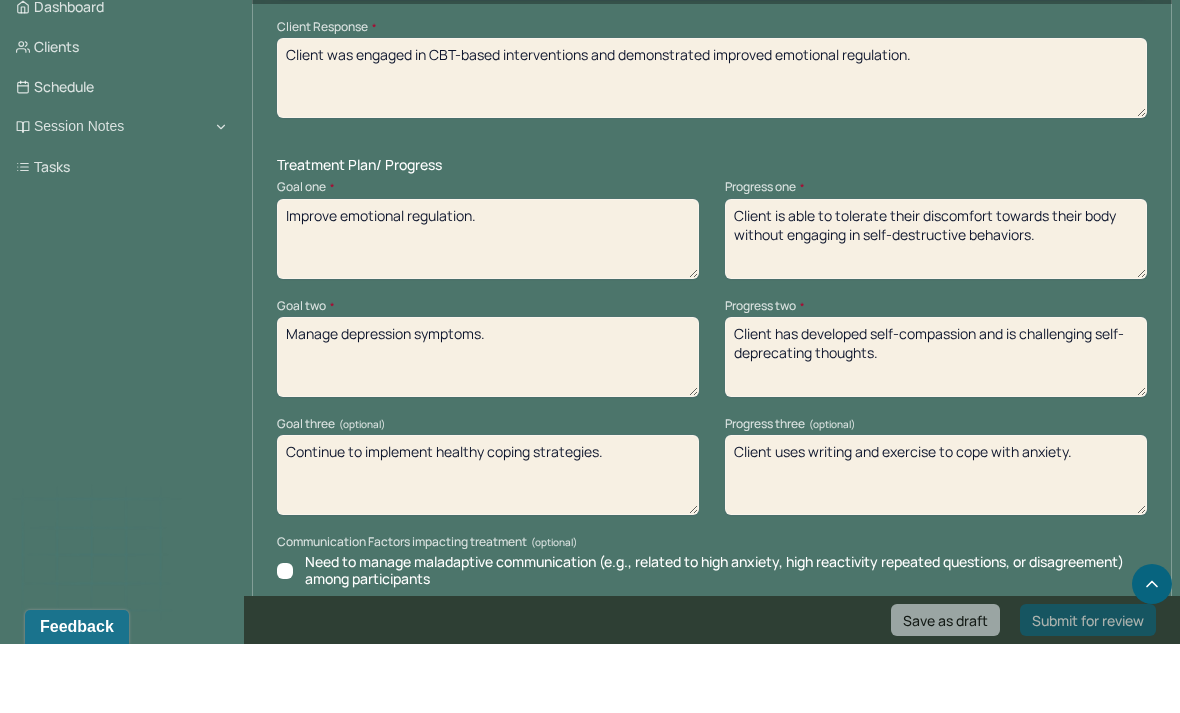 scroll, scrollTop: 2636, scrollLeft: 0, axis: vertical 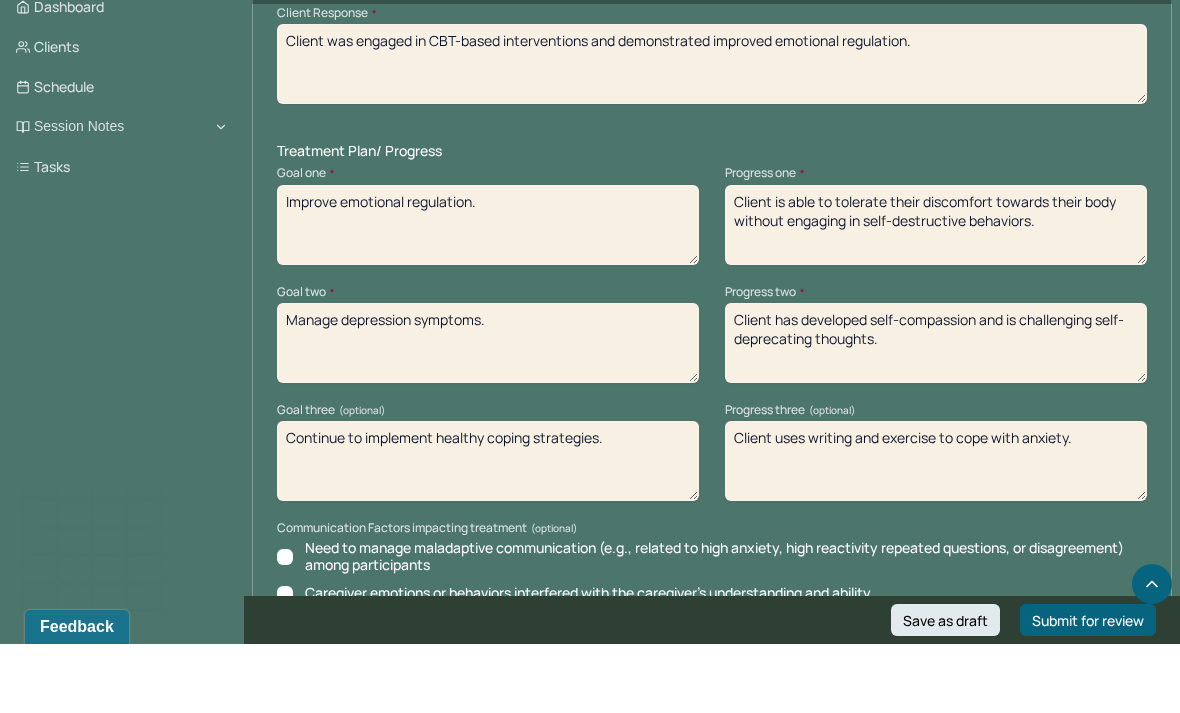 type on "Client was engaged in CBT-based interventions and demonstrated improved emotional regulation." 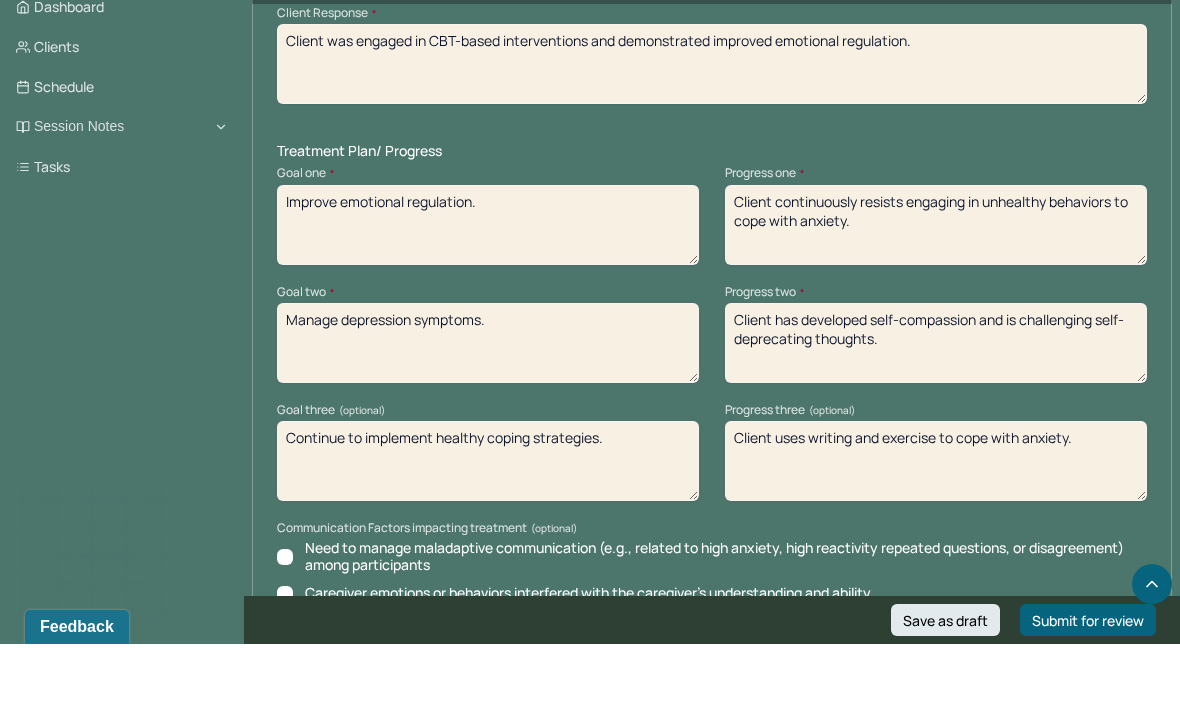 type on "Client continuously resists engaging in unhealthy behaviors to cope with anxiety." 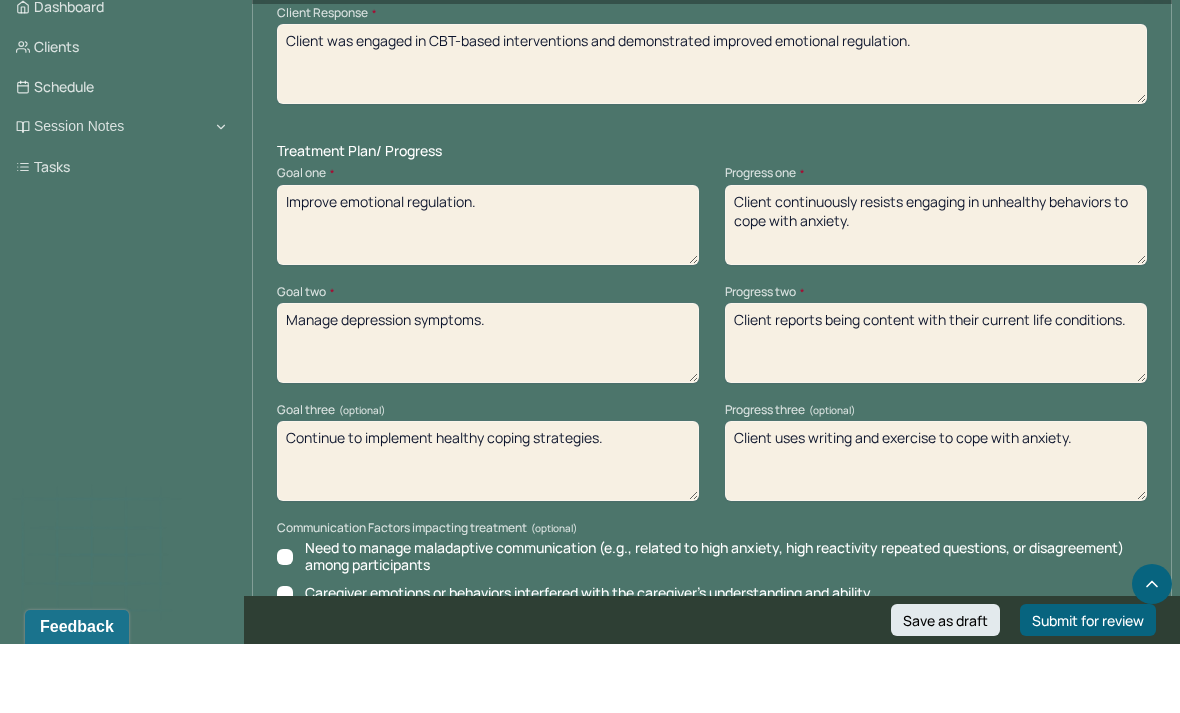 type on "Client reports being content with their current life conditions." 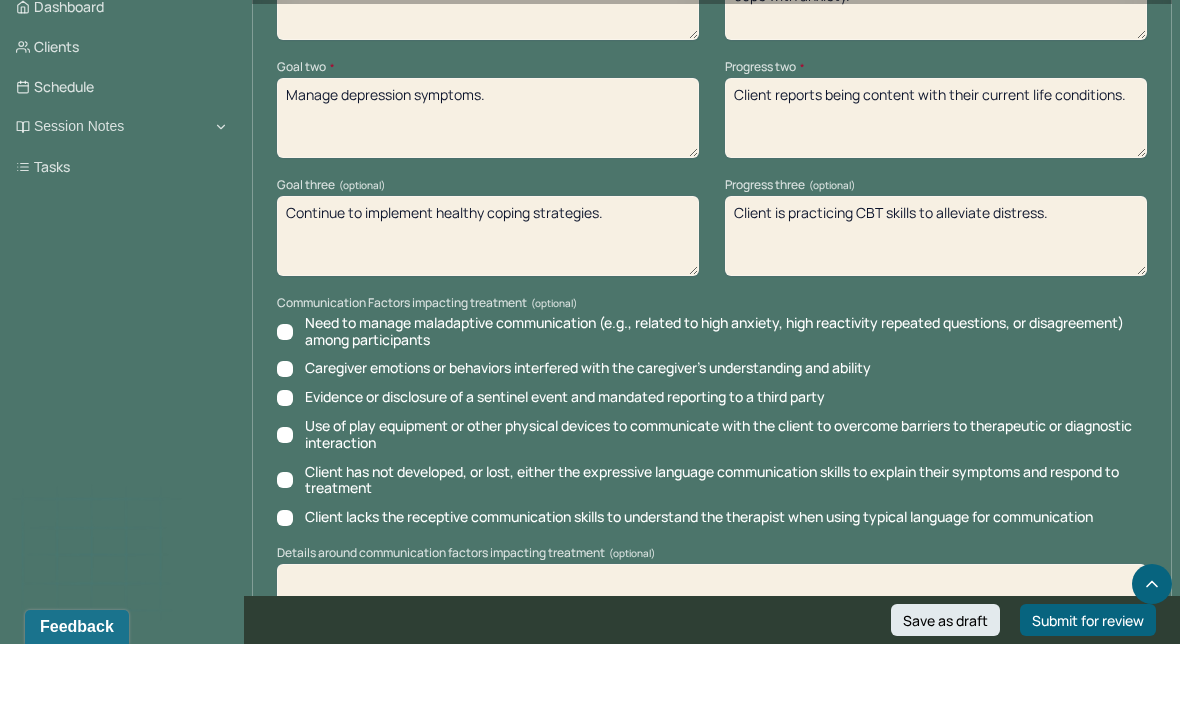 scroll, scrollTop: 3046, scrollLeft: 0, axis: vertical 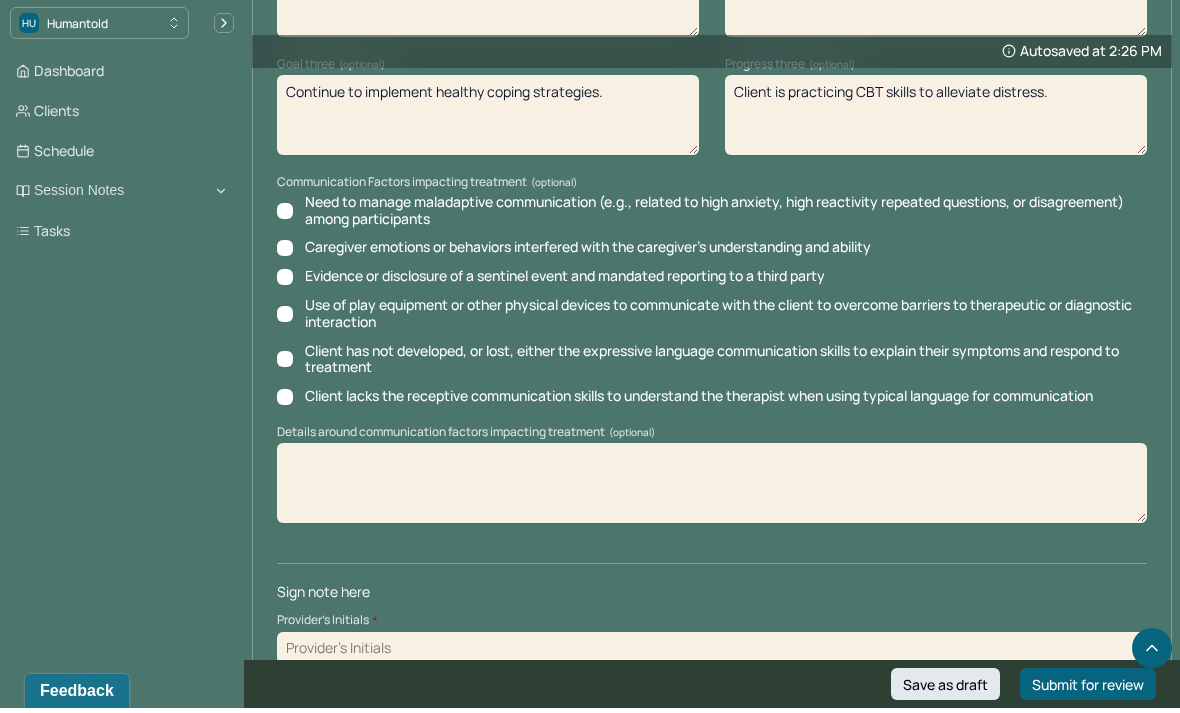 type on "Client is practicing CBT skills to alleviate distress." 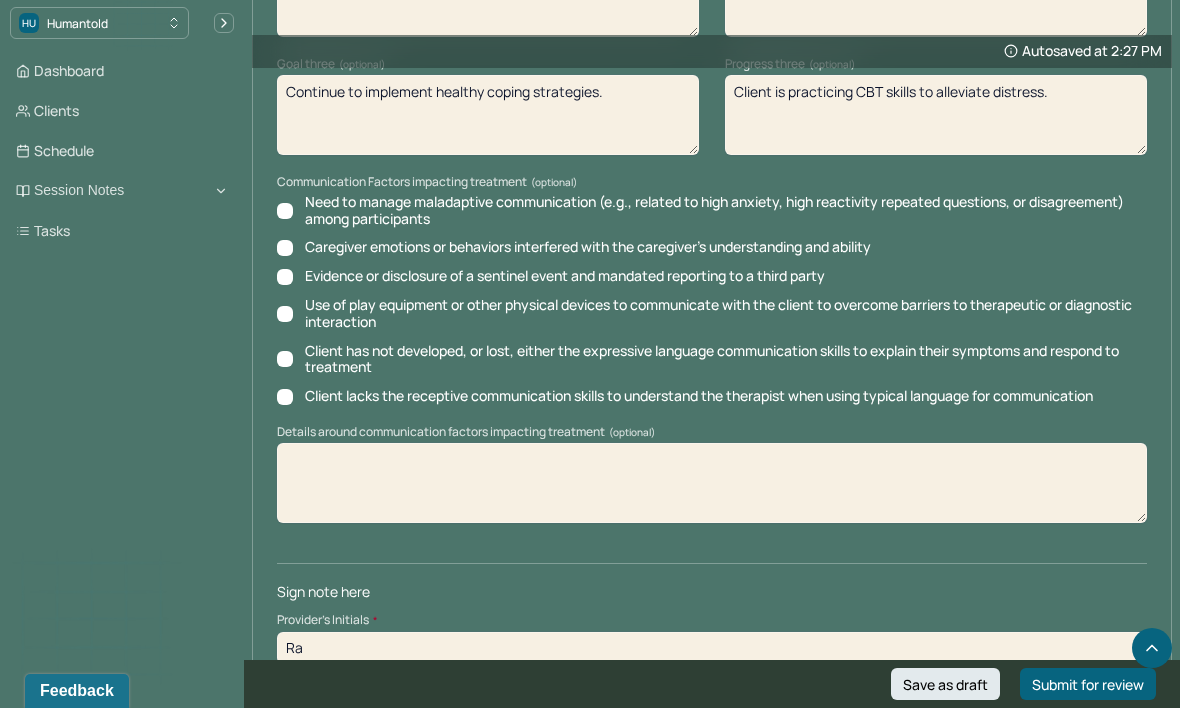 type on "Ra" 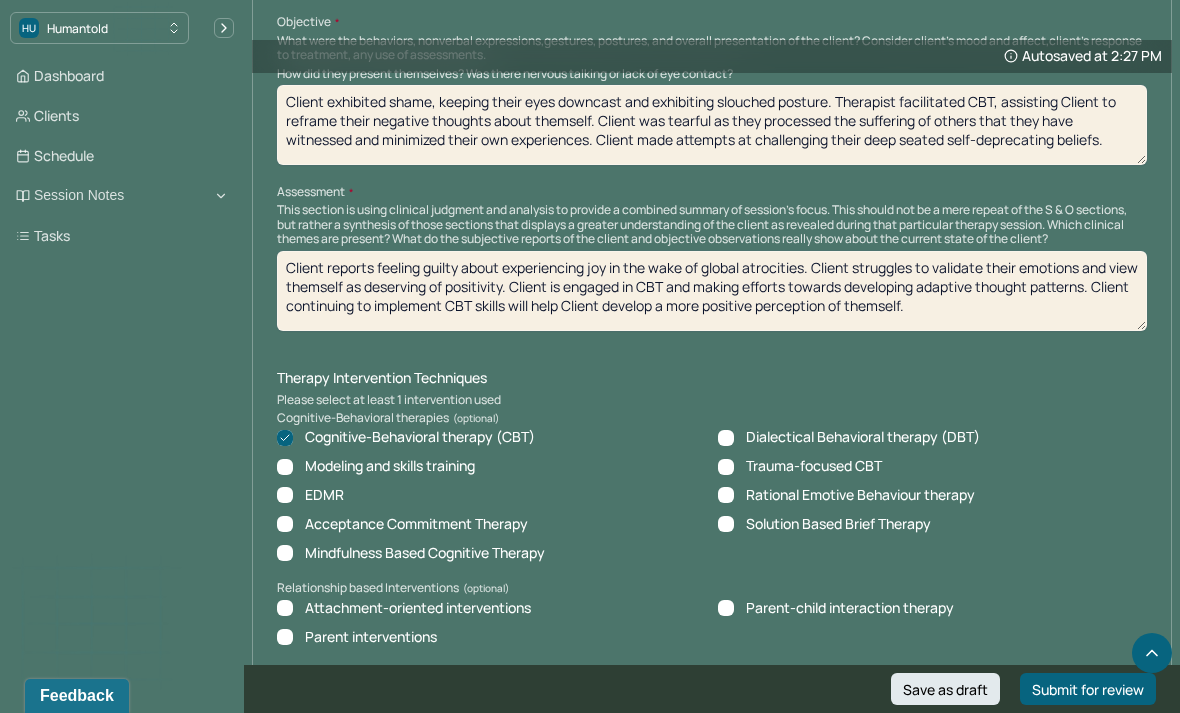 scroll, scrollTop: 1360, scrollLeft: 0, axis: vertical 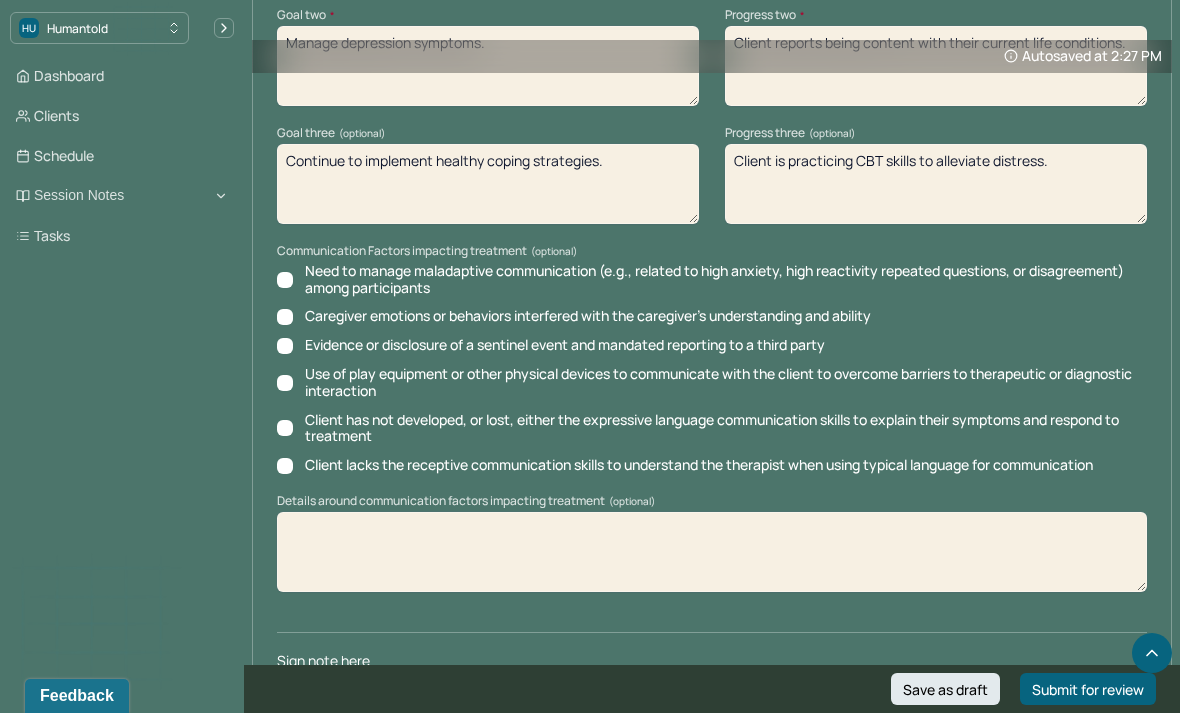 click on "Submit for review" at bounding box center [1088, 689] 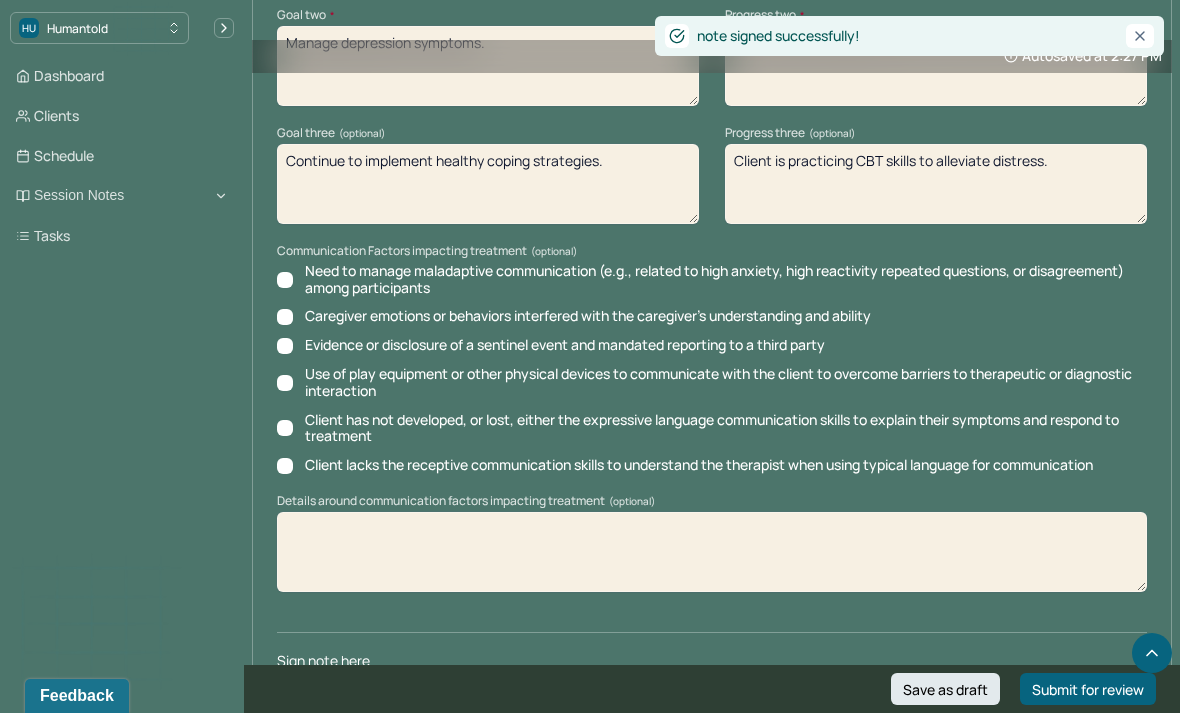 scroll, scrollTop: 3, scrollLeft: 0, axis: vertical 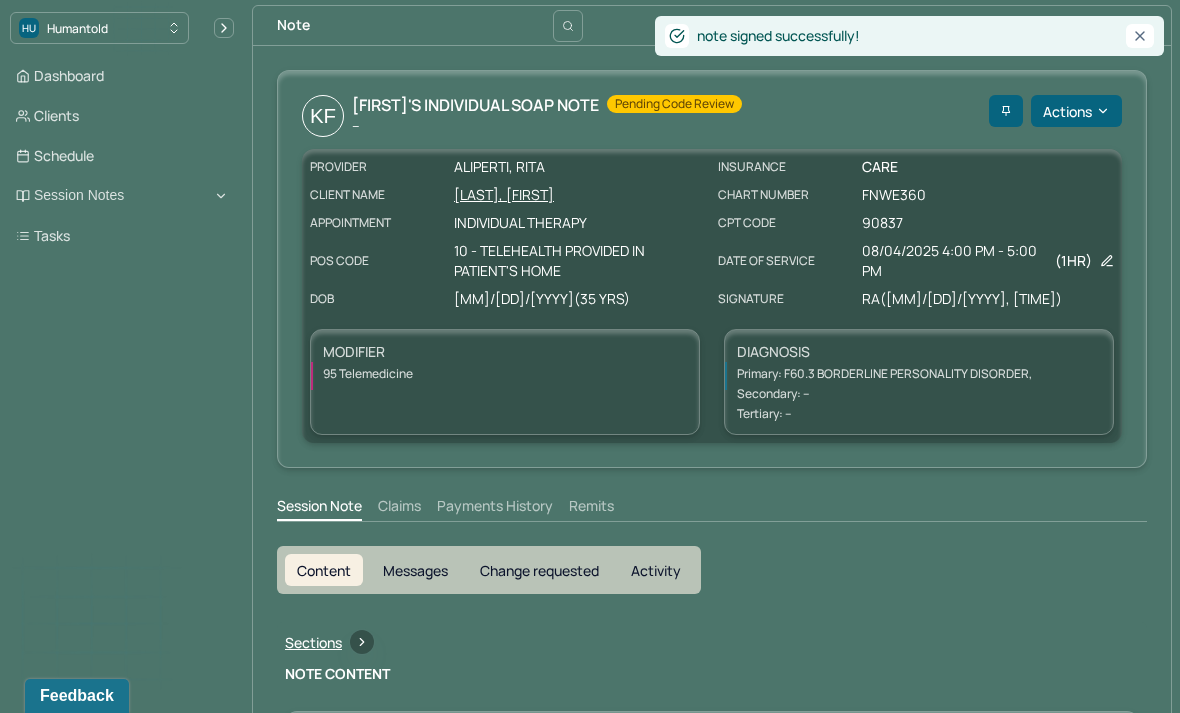 click on "Dashboard" at bounding box center (122, 76) 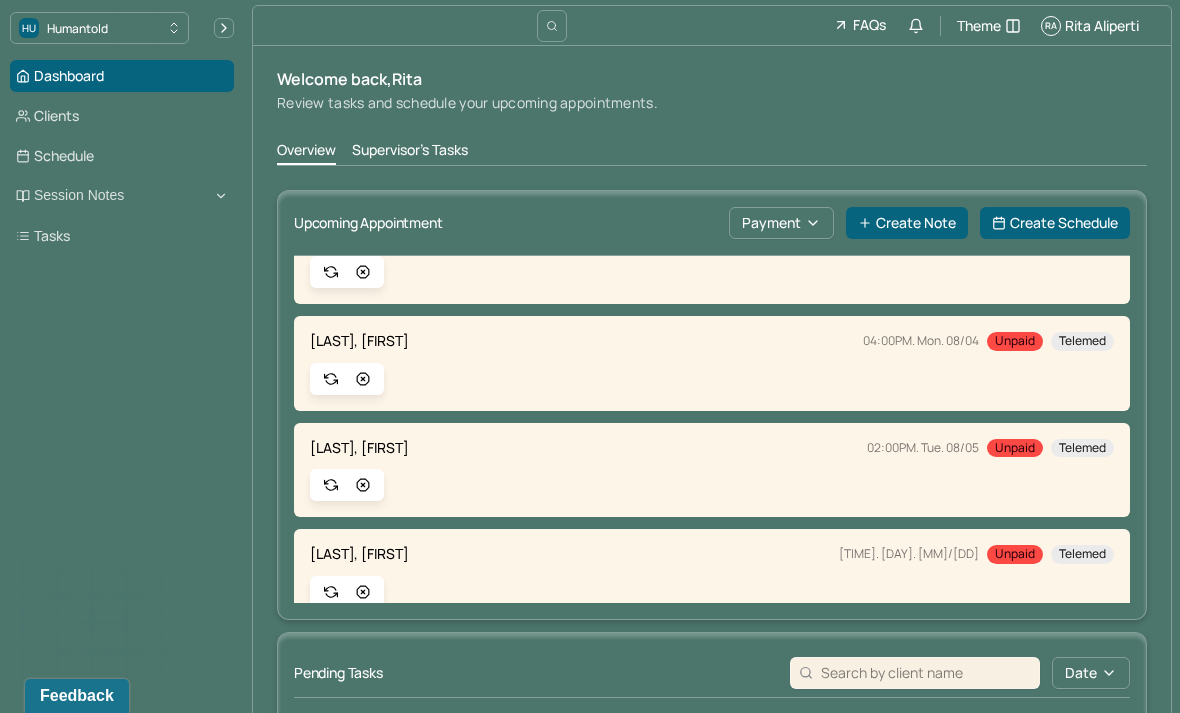 scroll, scrollTop: 61, scrollLeft: 0, axis: vertical 